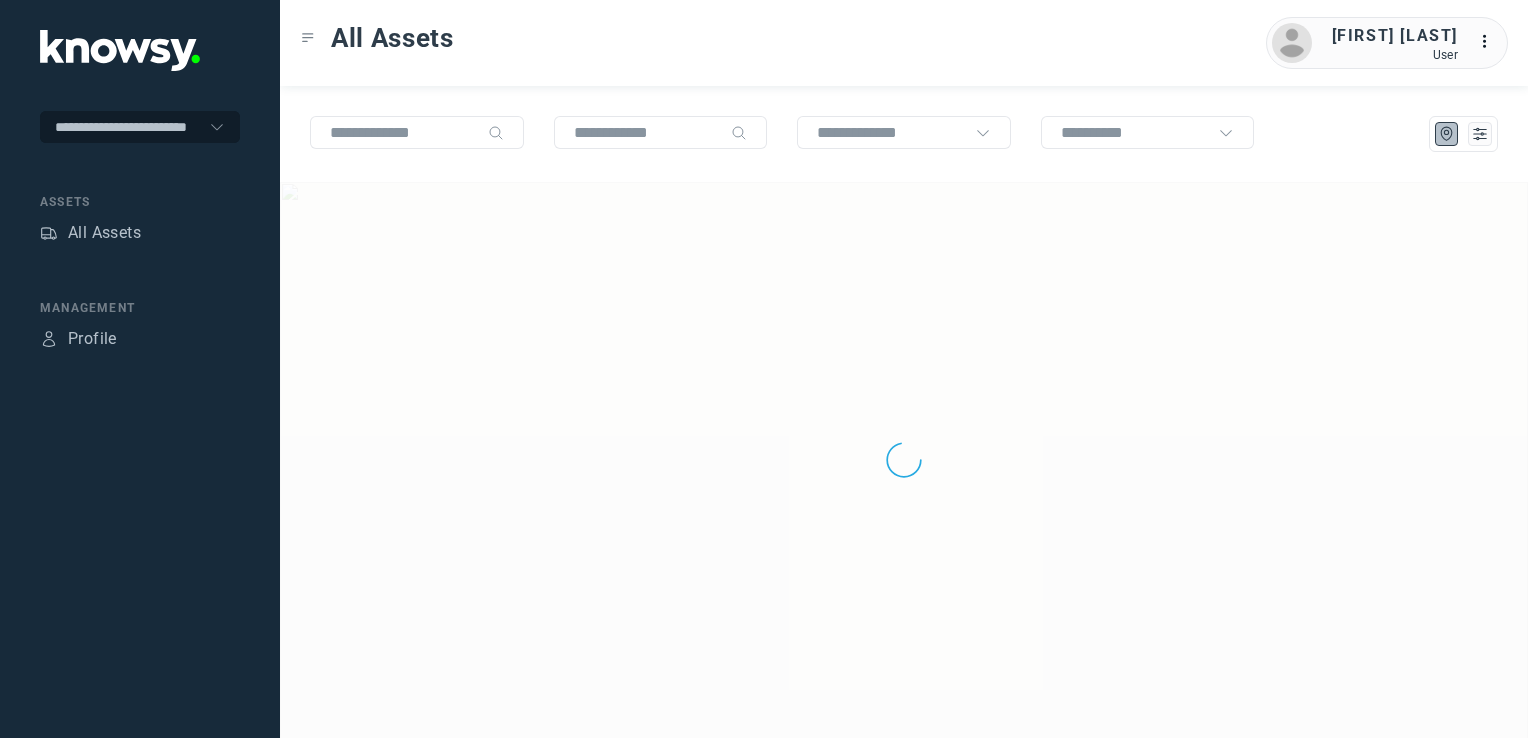 scroll, scrollTop: 0, scrollLeft: 0, axis: both 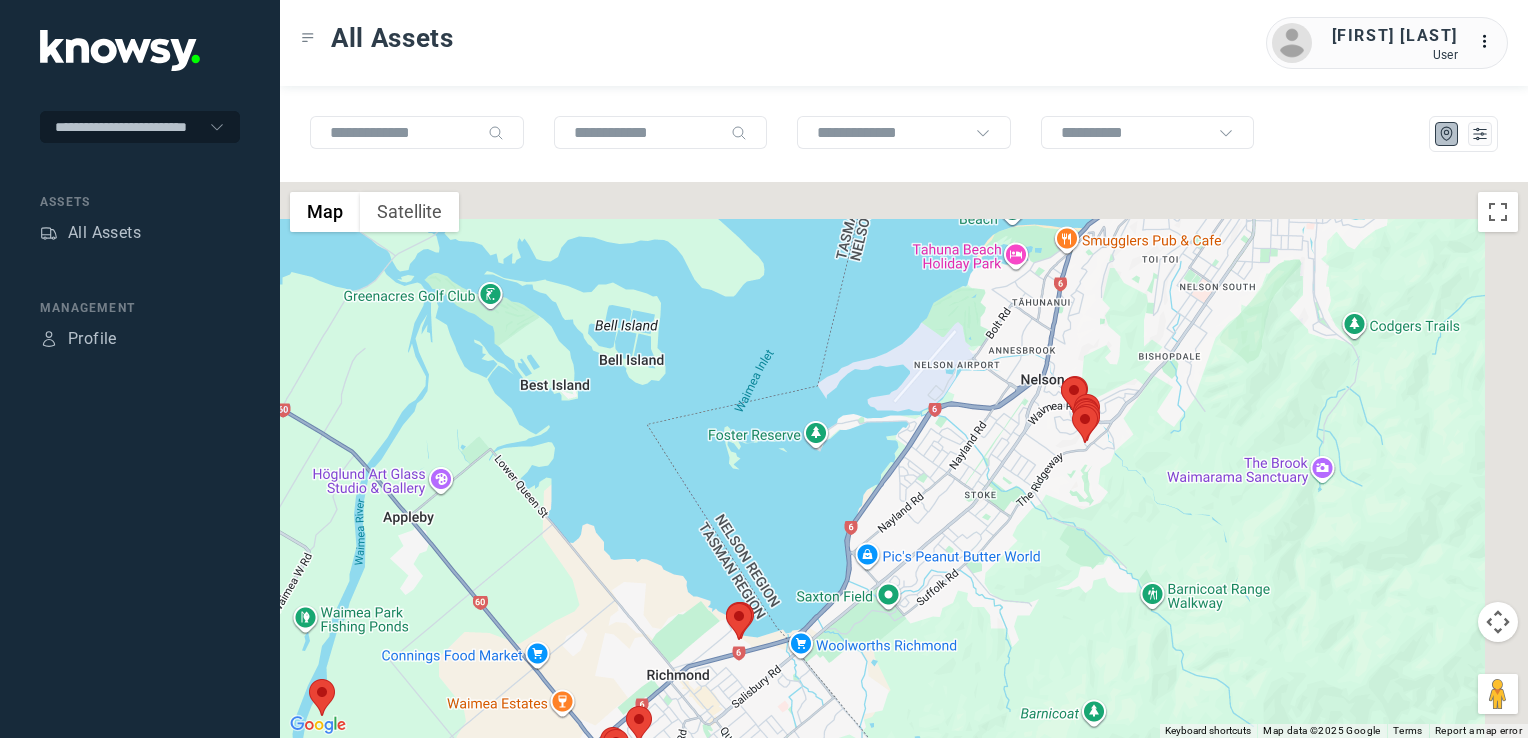 drag, startPoint x: 1202, startPoint y: 352, endPoint x: 1072, endPoint y: 509, distance: 203.83572 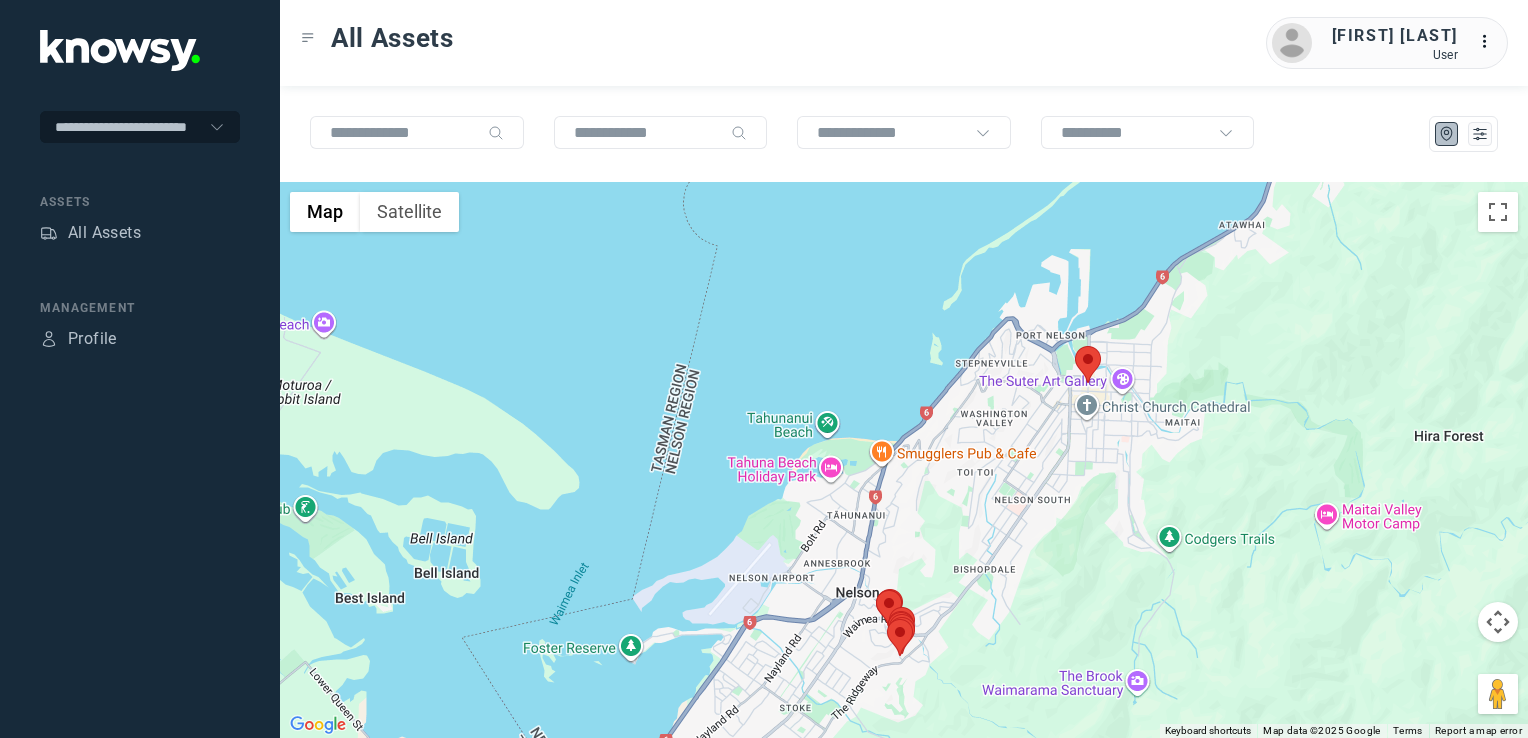 click 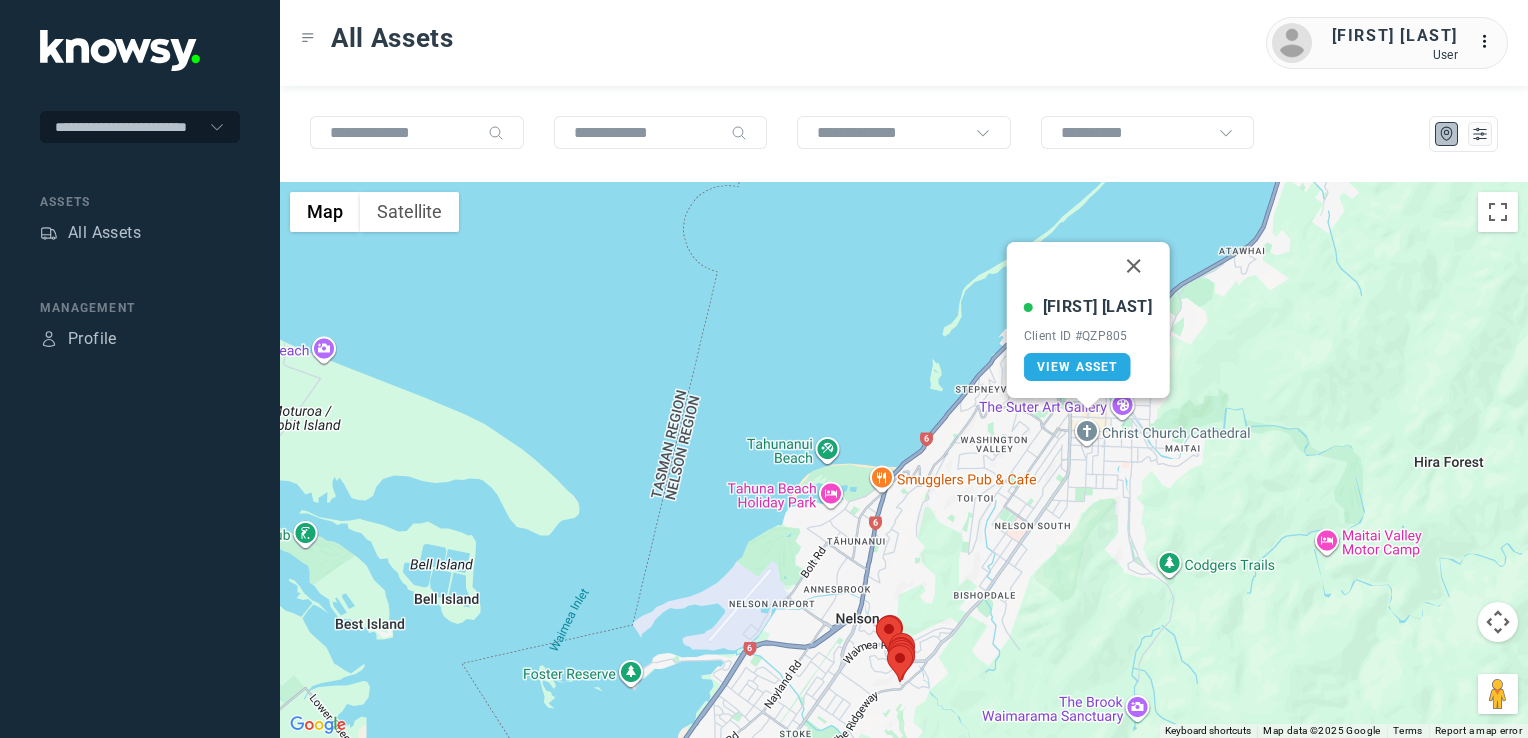 click 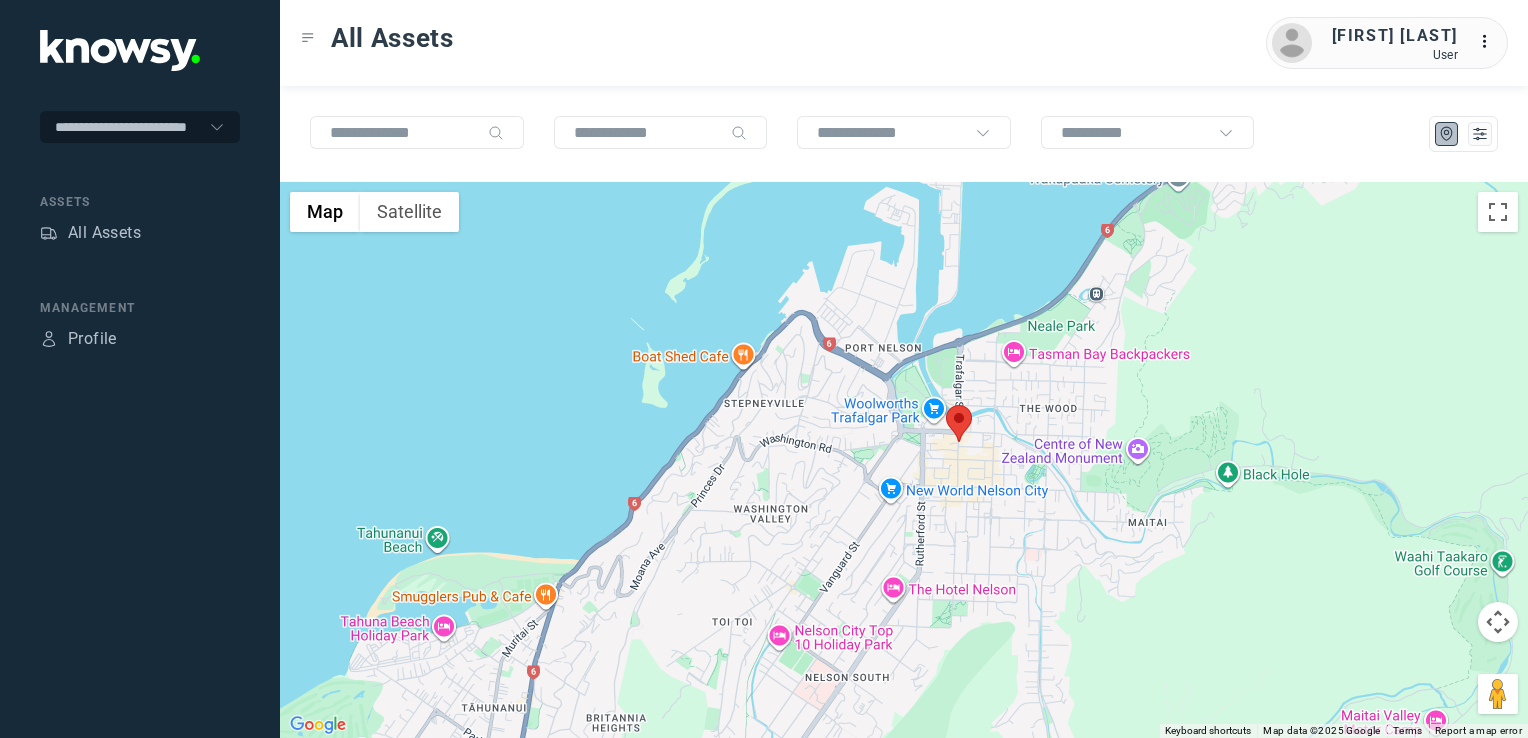 click on "To navigate, press the arrow keys." 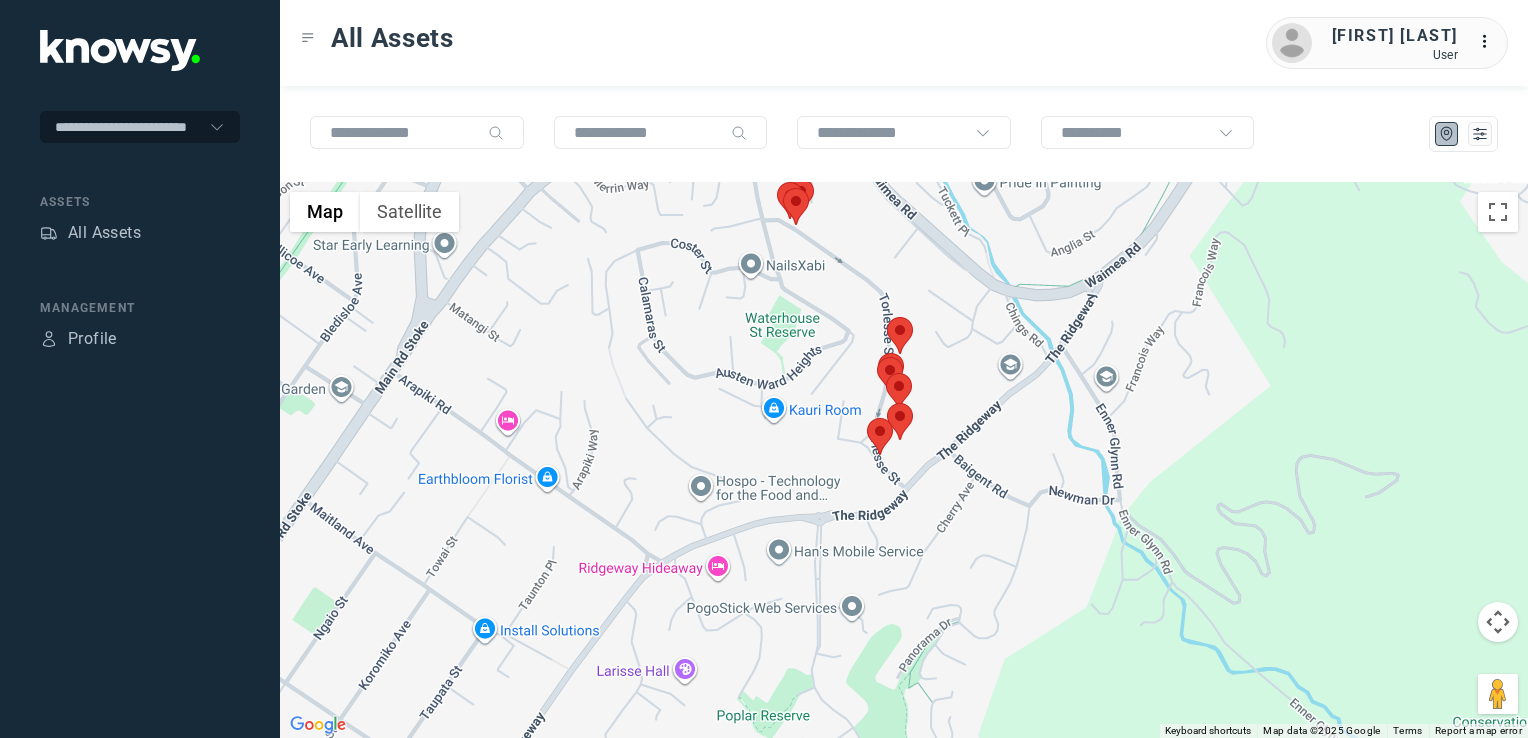 drag, startPoint x: 901, startPoint y: 344, endPoint x: 973, endPoint y: 416, distance: 101.82338 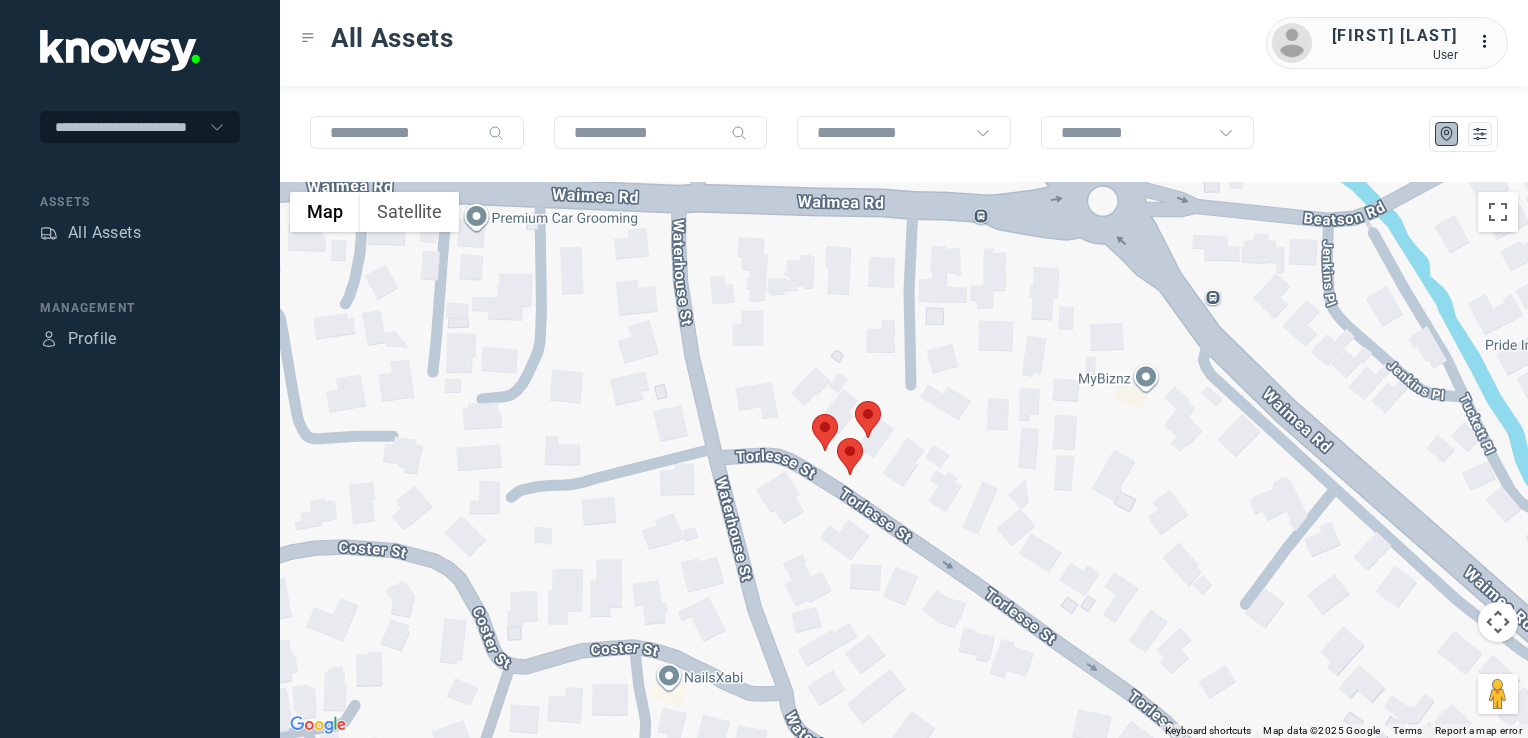 click 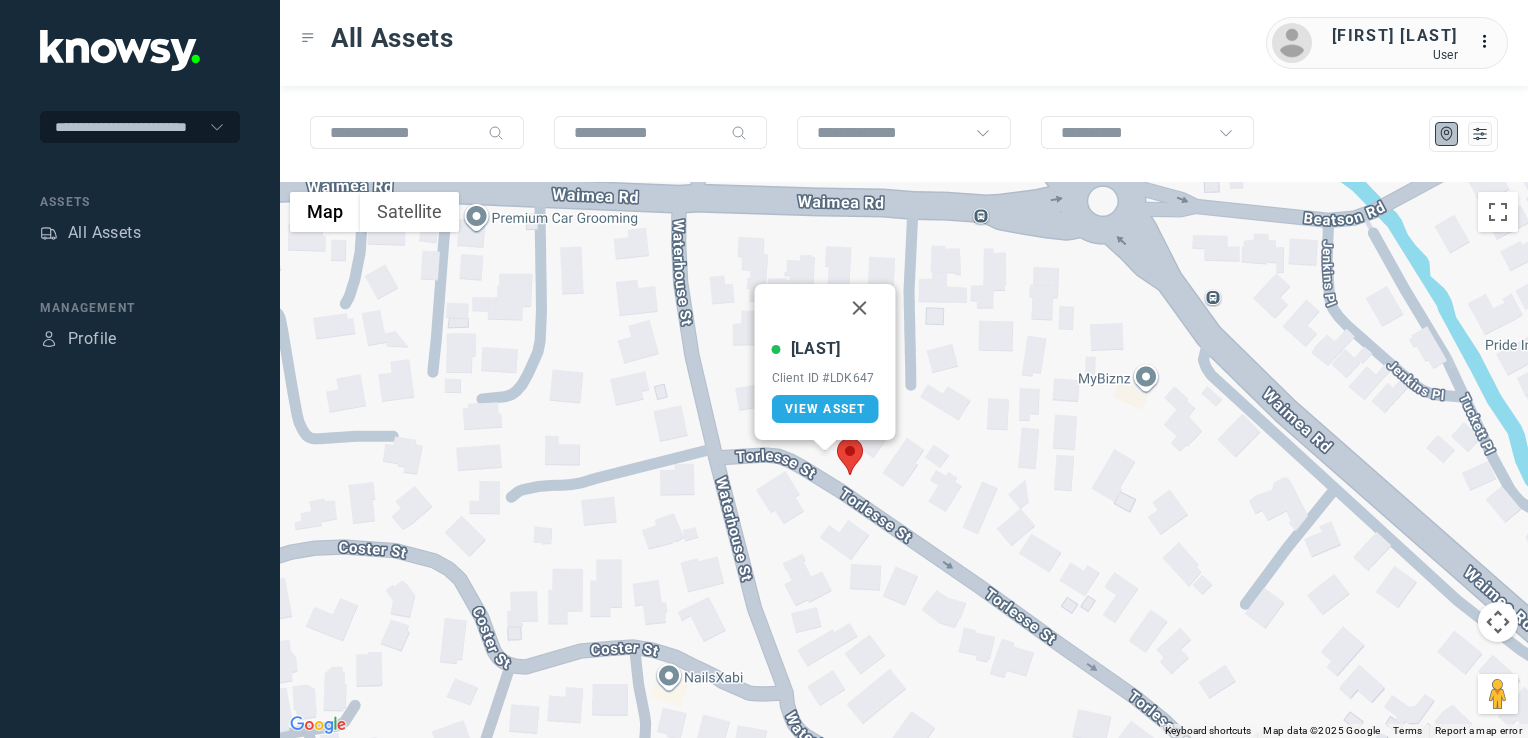 click 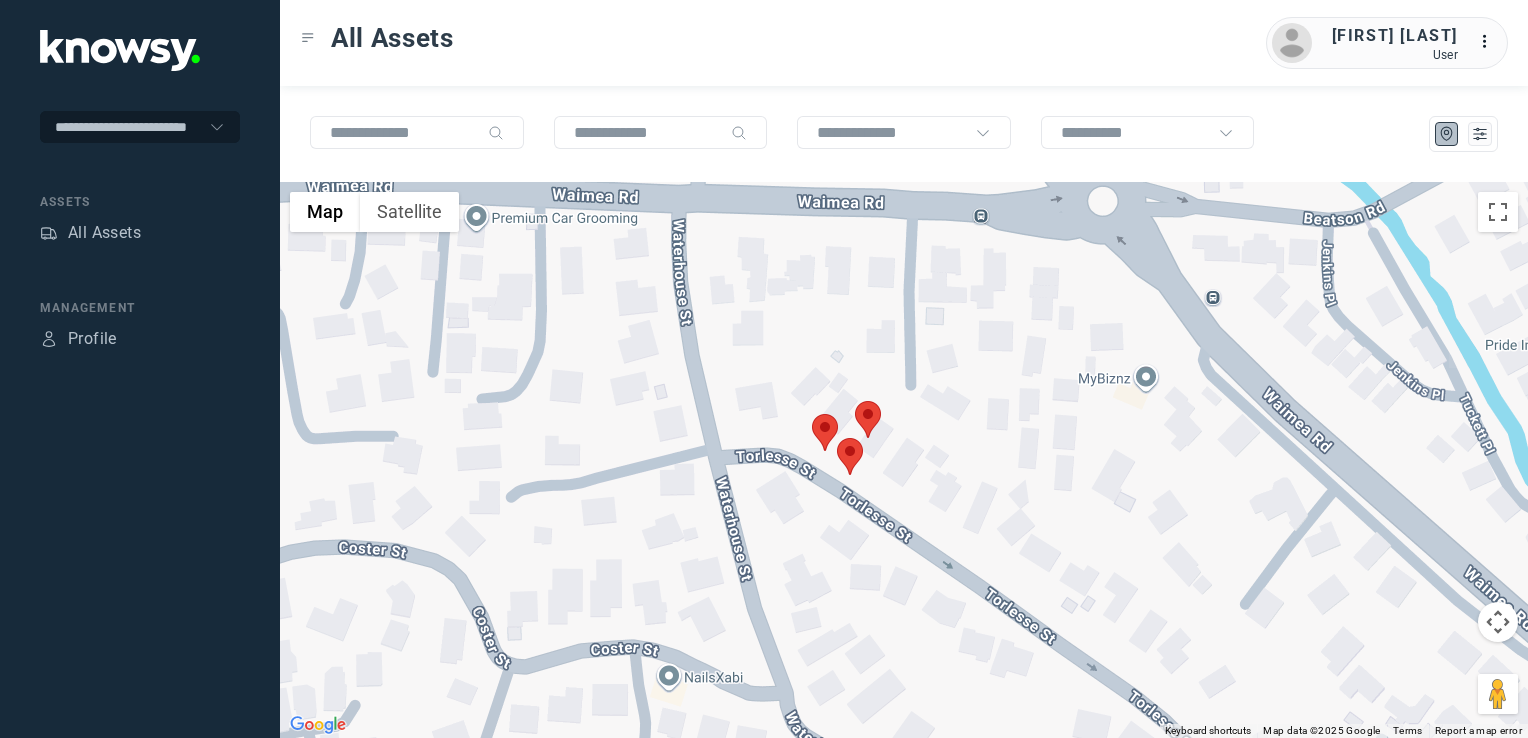 click 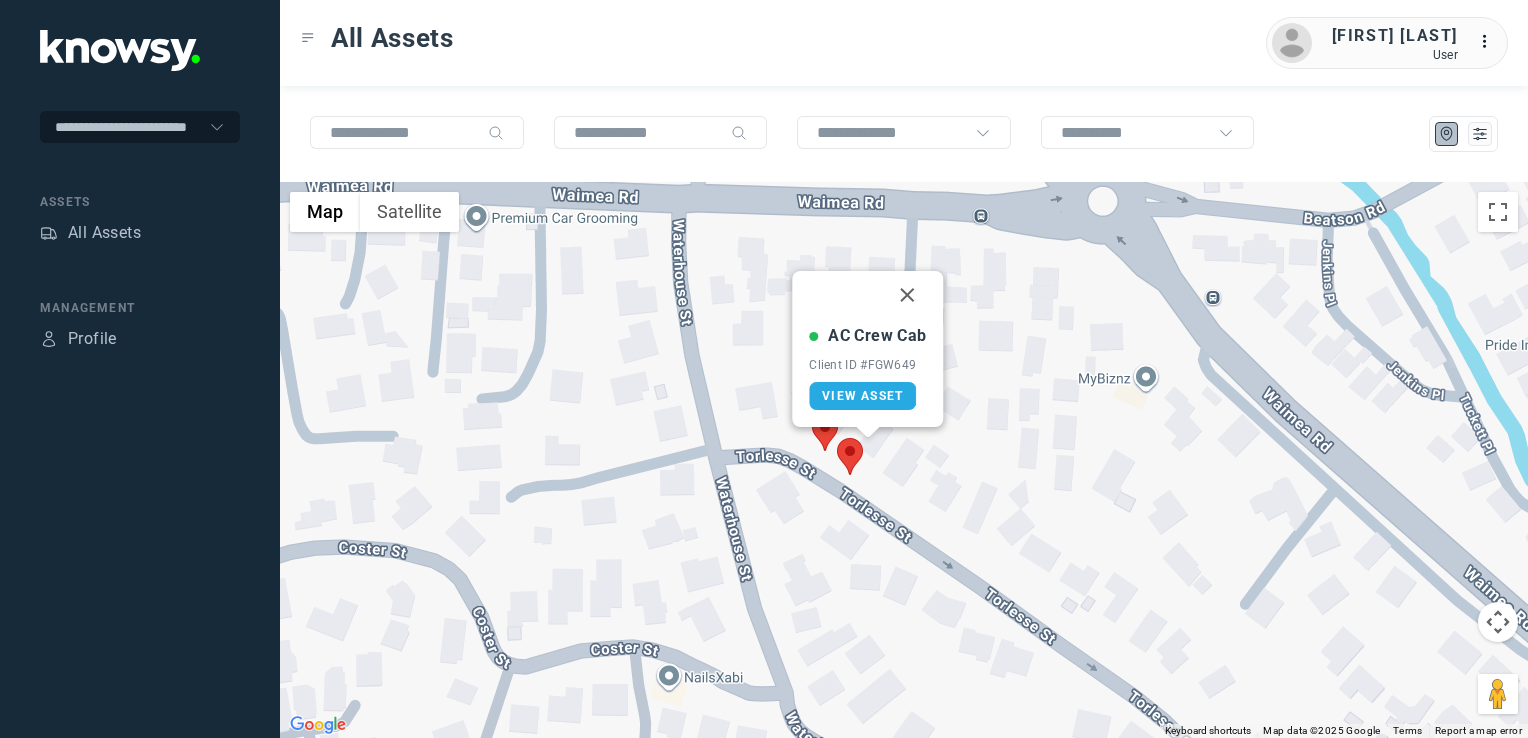 click 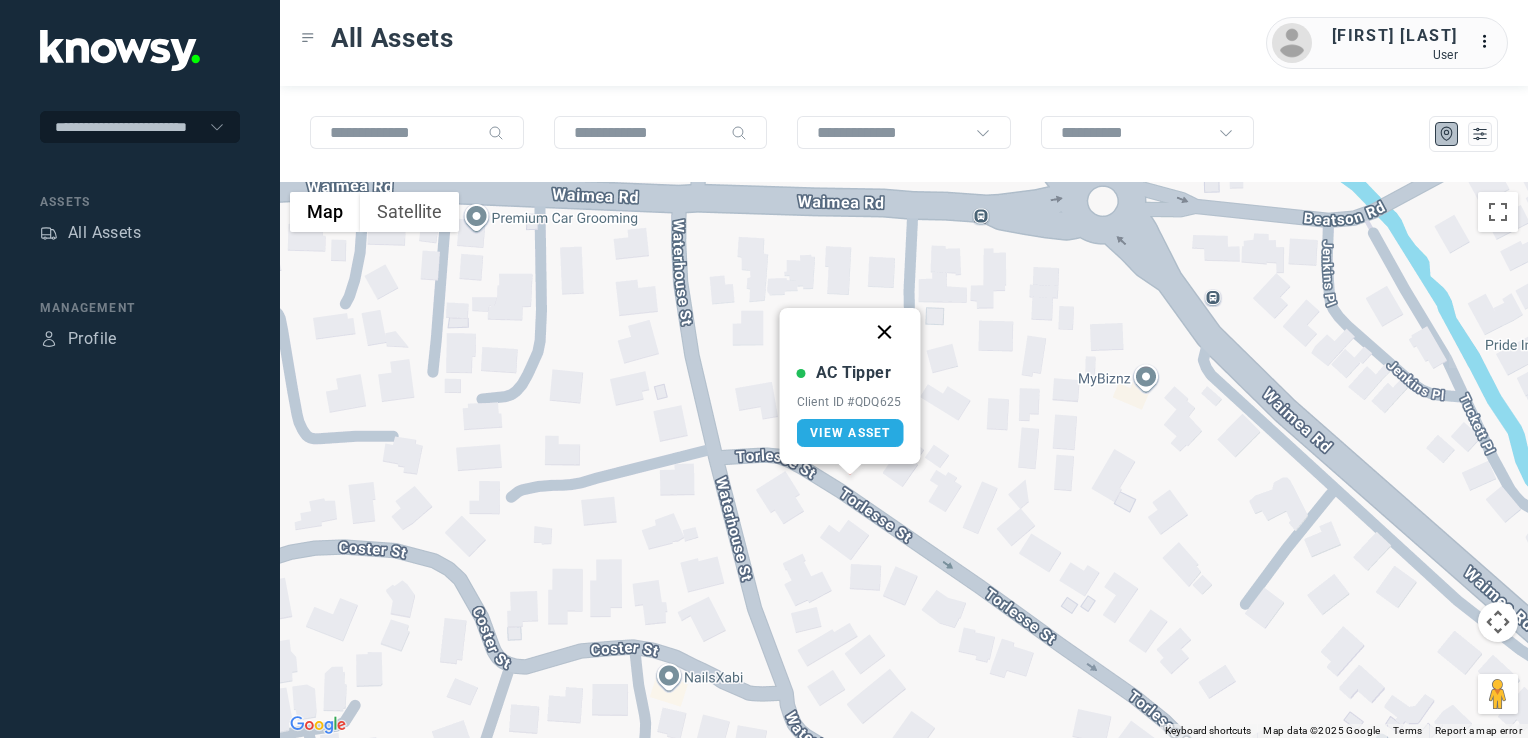 click 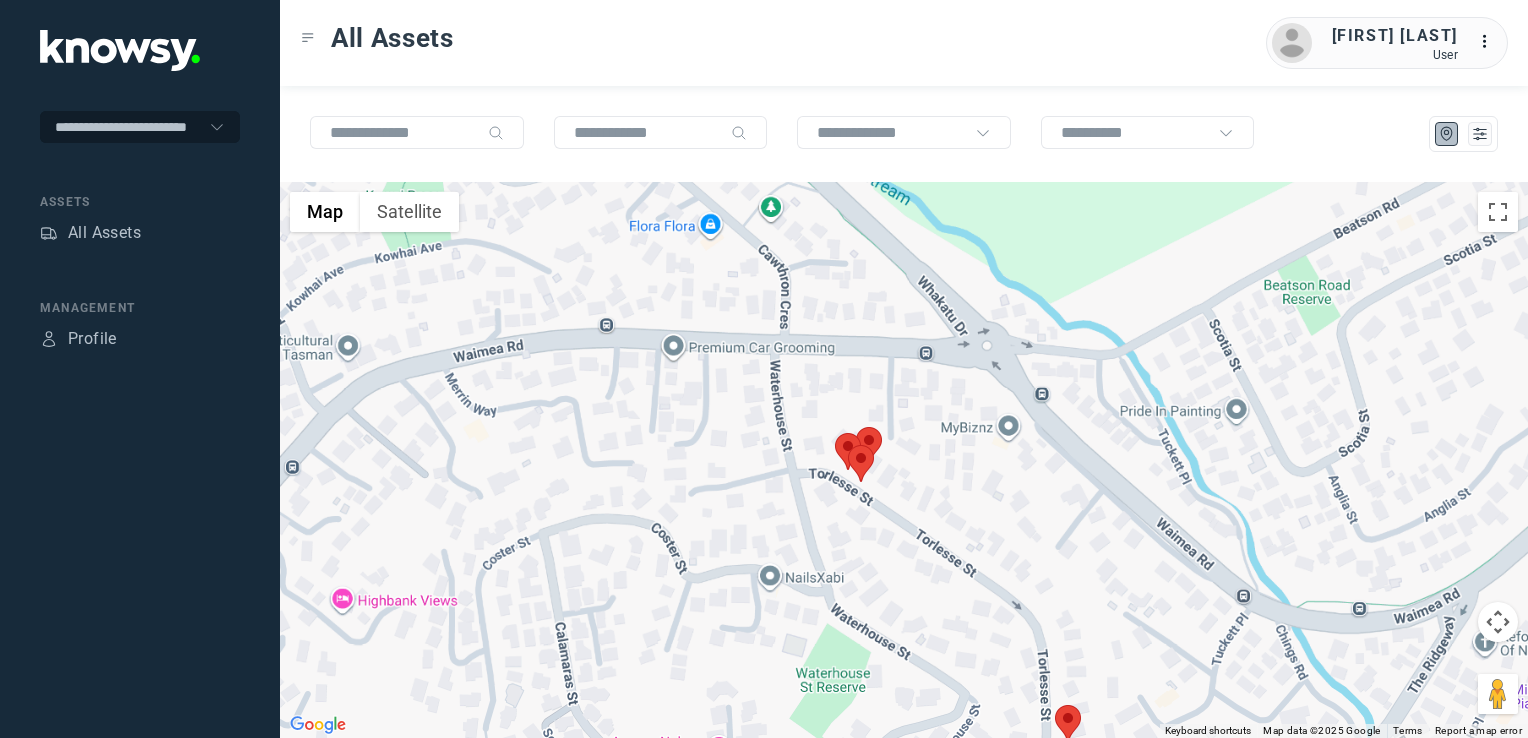 drag, startPoint x: 904, startPoint y: 577, endPoint x: 876, endPoint y: 478, distance: 102.88343 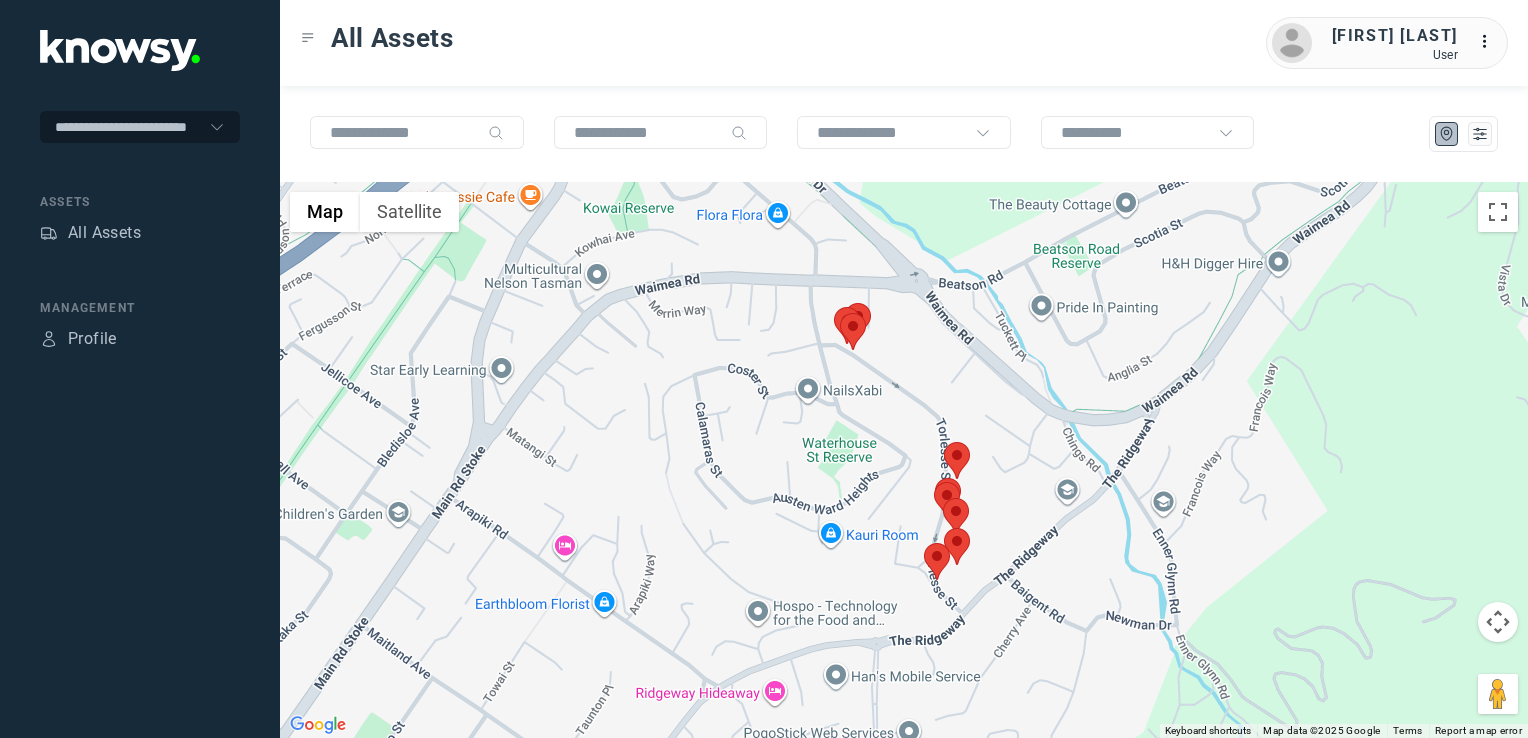 click 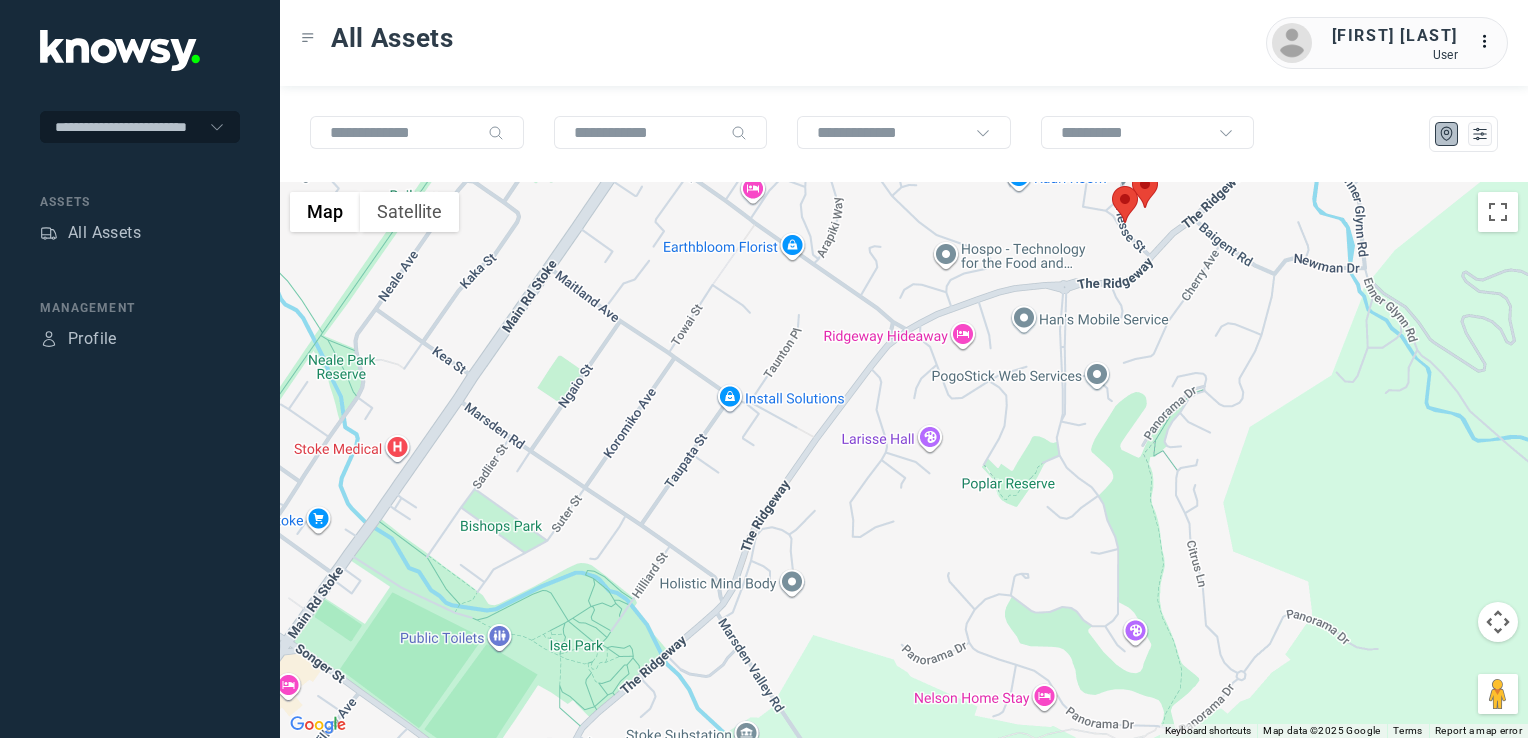 drag, startPoint x: 777, startPoint y: 504, endPoint x: 943, endPoint y: 458, distance: 172.25563 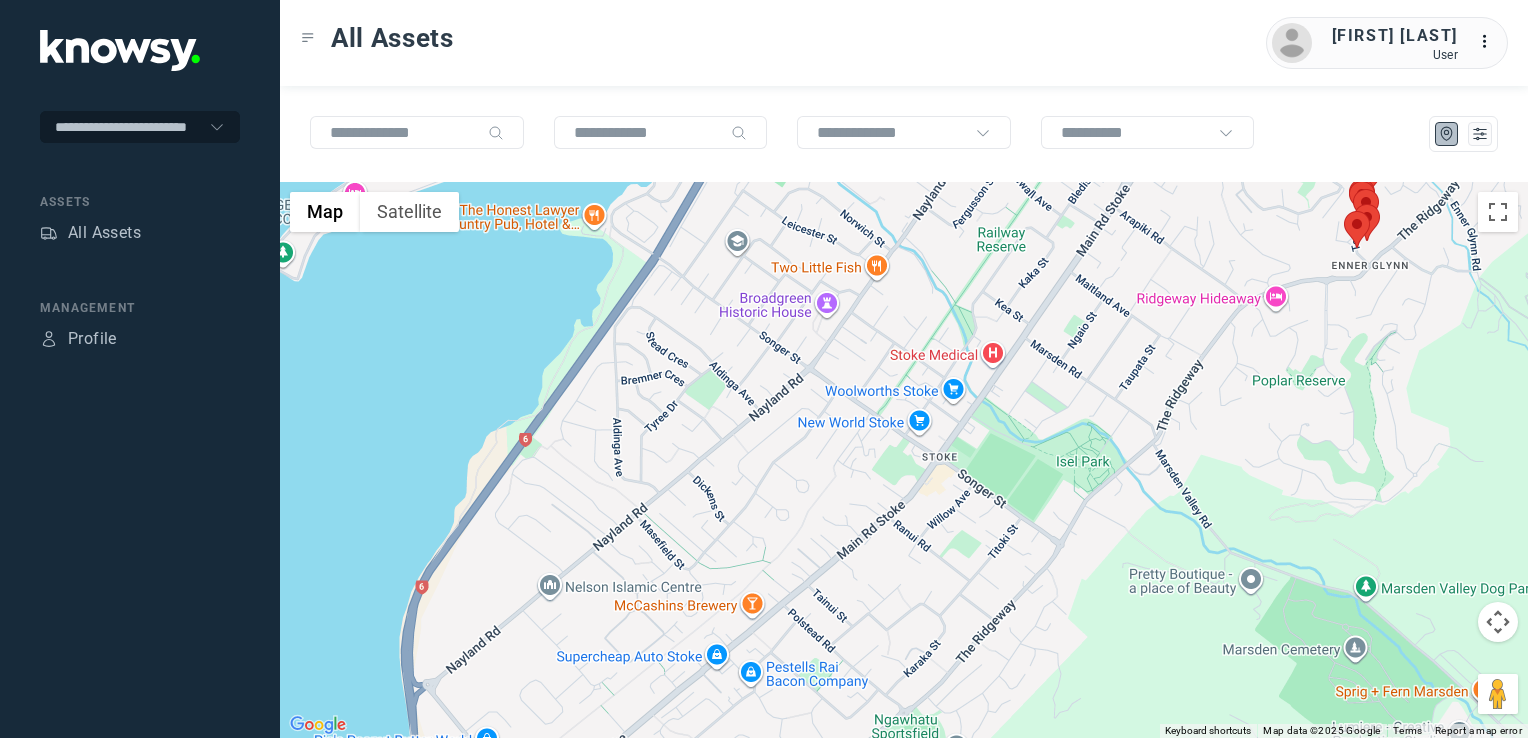 click 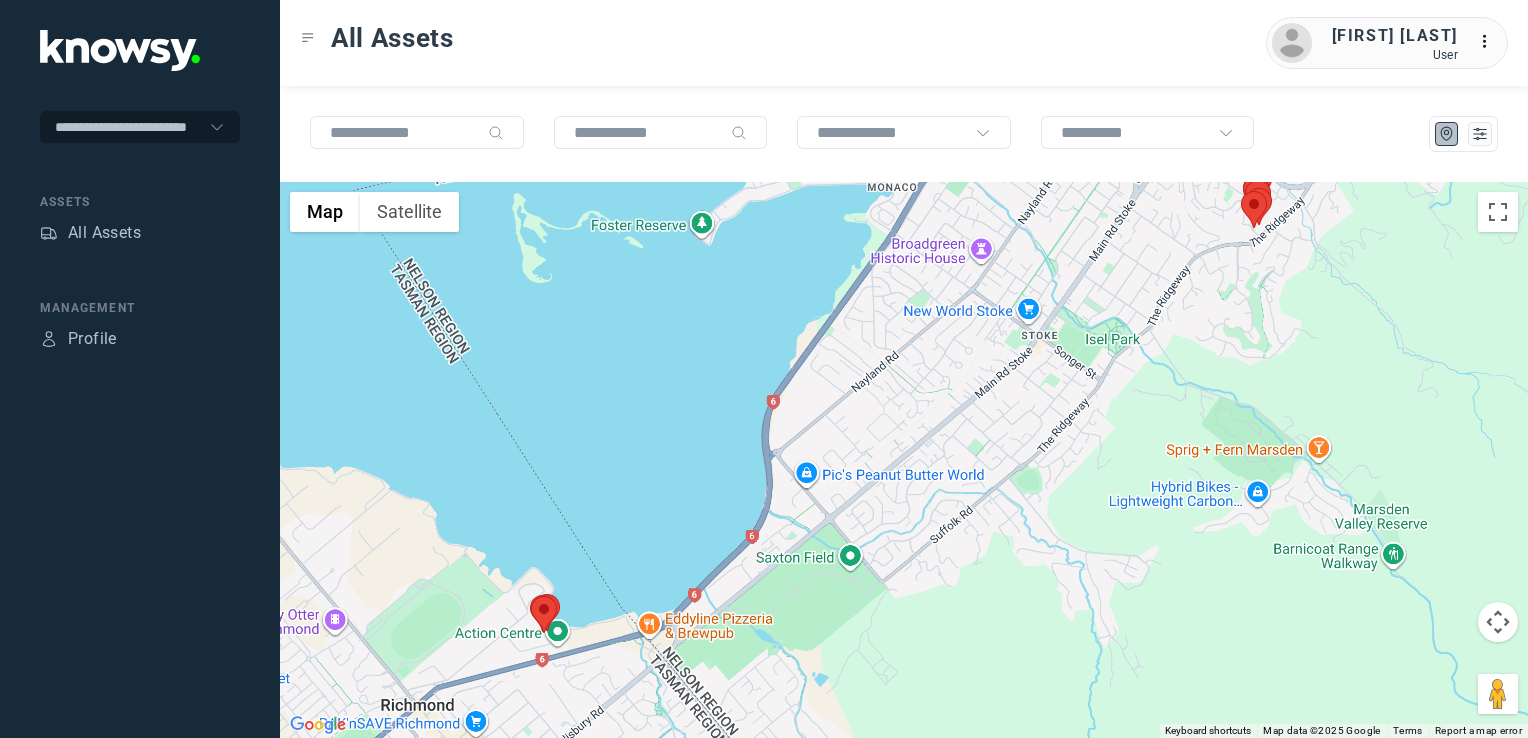 drag, startPoint x: 924, startPoint y: 550, endPoint x: 1034, endPoint y: 422, distance: 168.77203 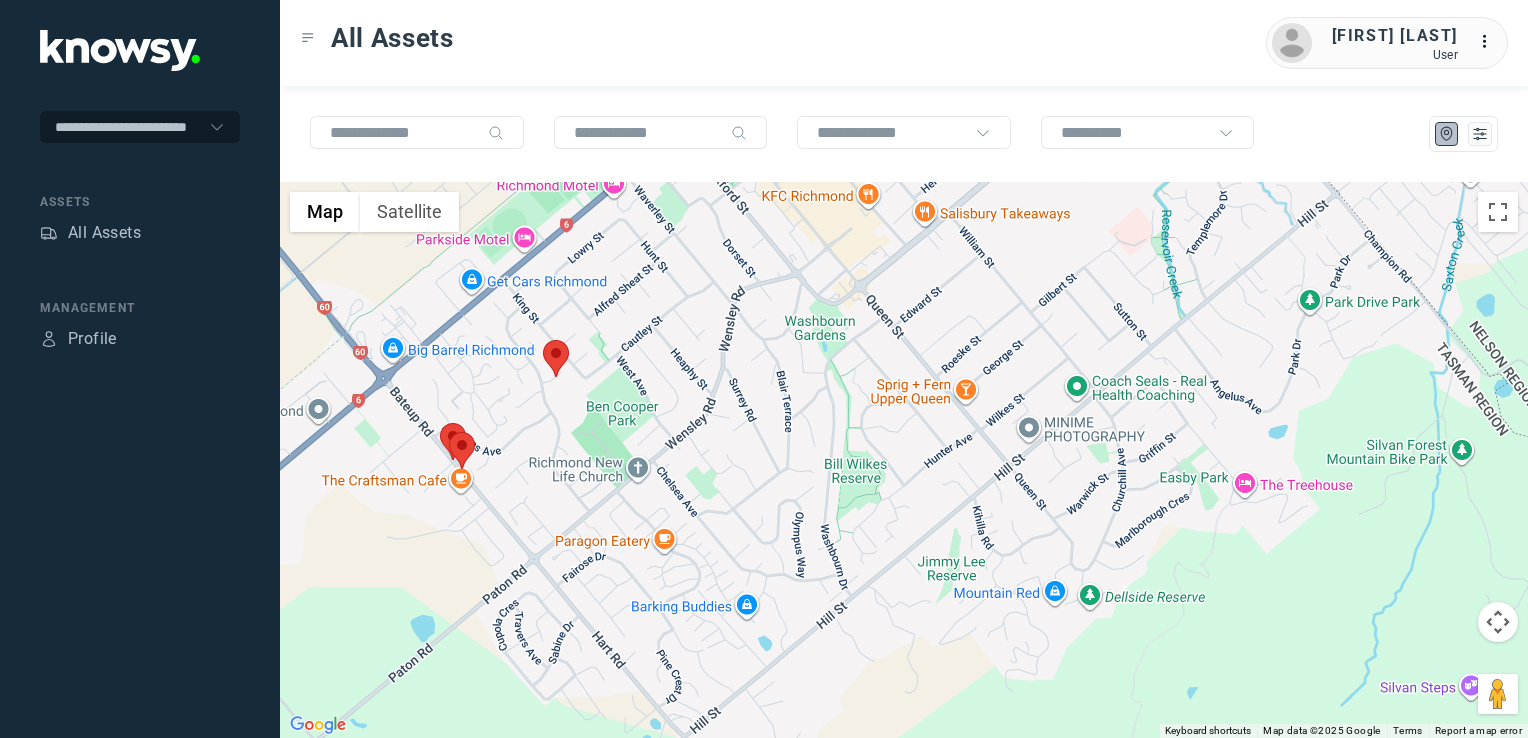 drag, startPoint x: 800, startPoint y: 476, endPoint x: 849, endPoint y: 518, distance: 64.53681 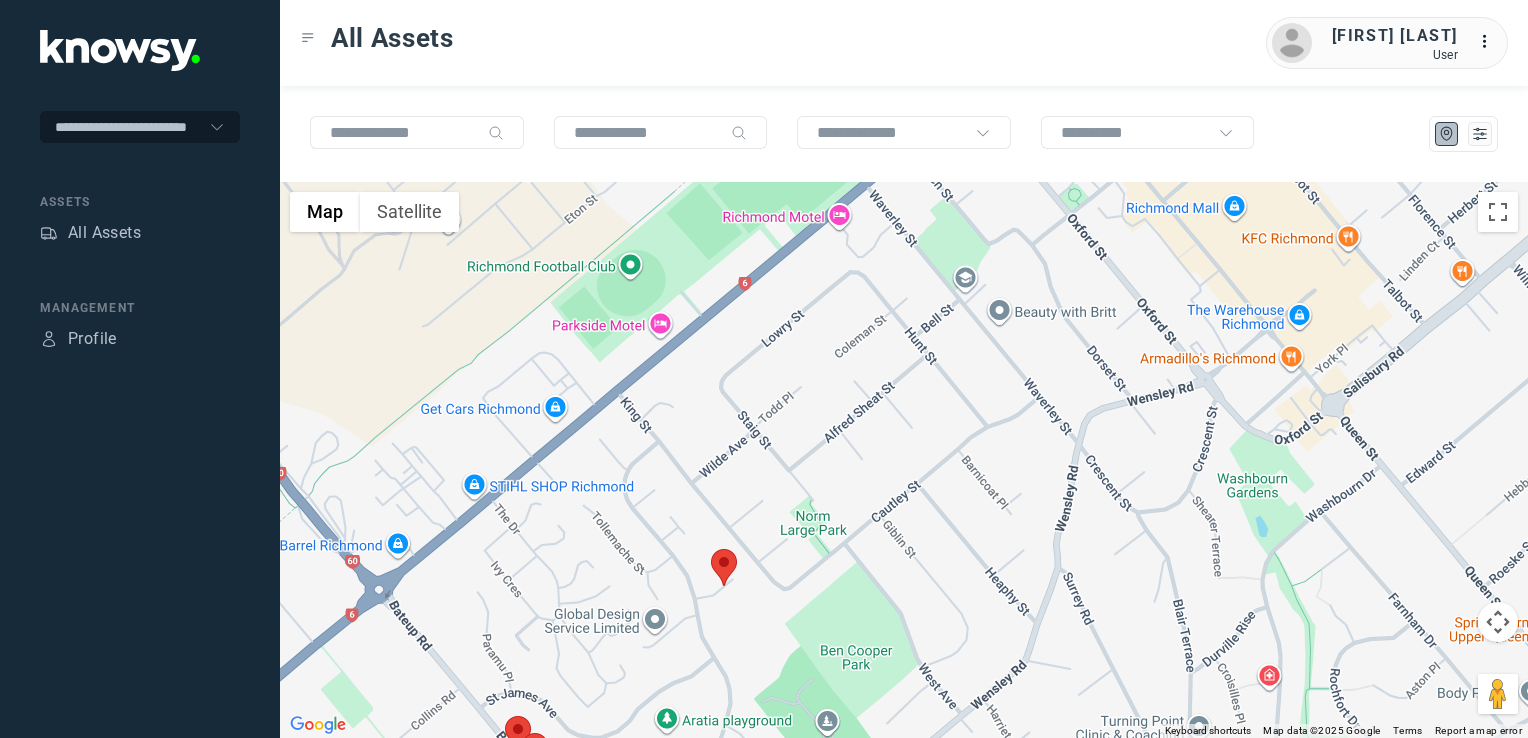 drag, startPoint x: 726, startPoint y: 595, endPoint x: 741, endPoint y: 573, distance: 26.627054 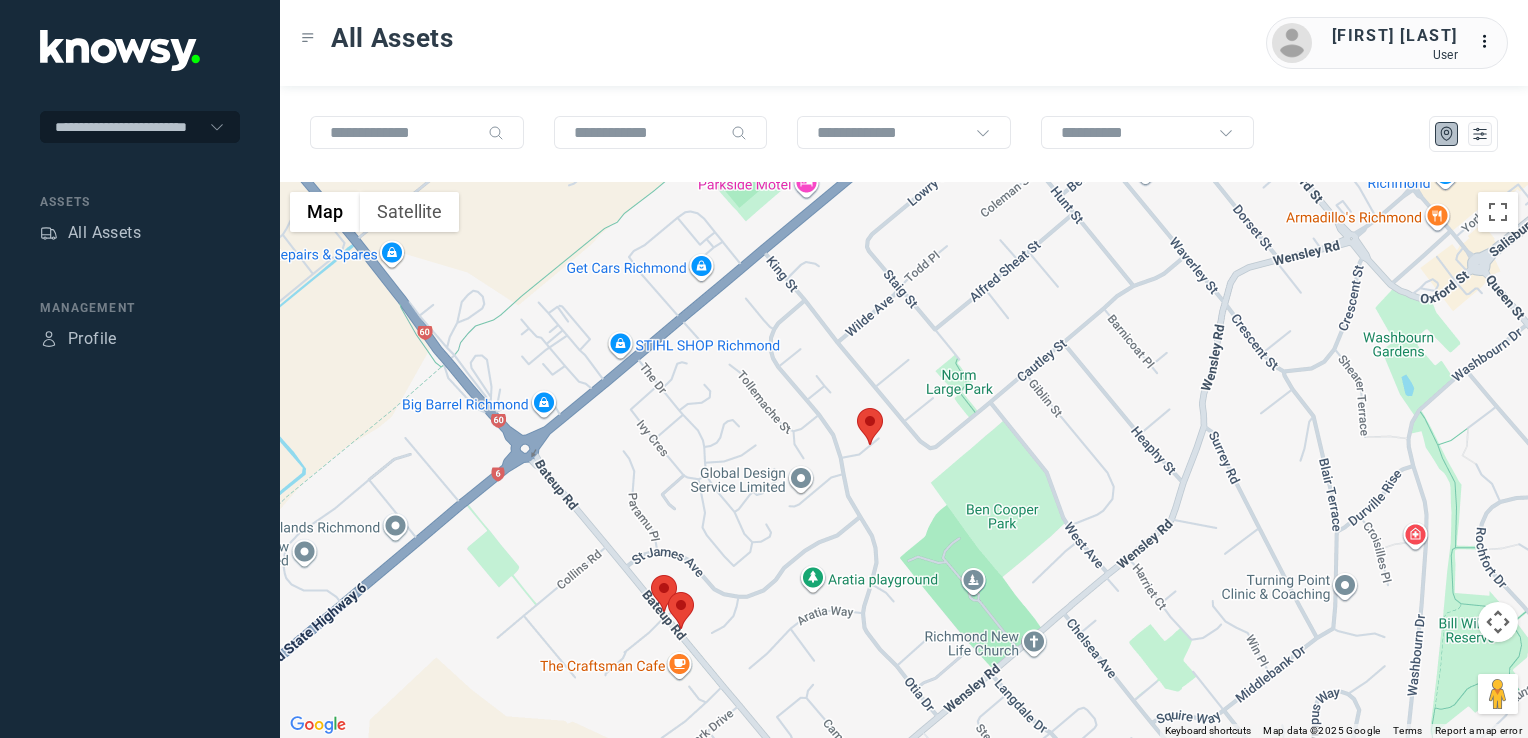 drag, startPoint x: 992, startPoint y: 413, endPoint x: 970, endPoint y: 524, distance: 113.15918 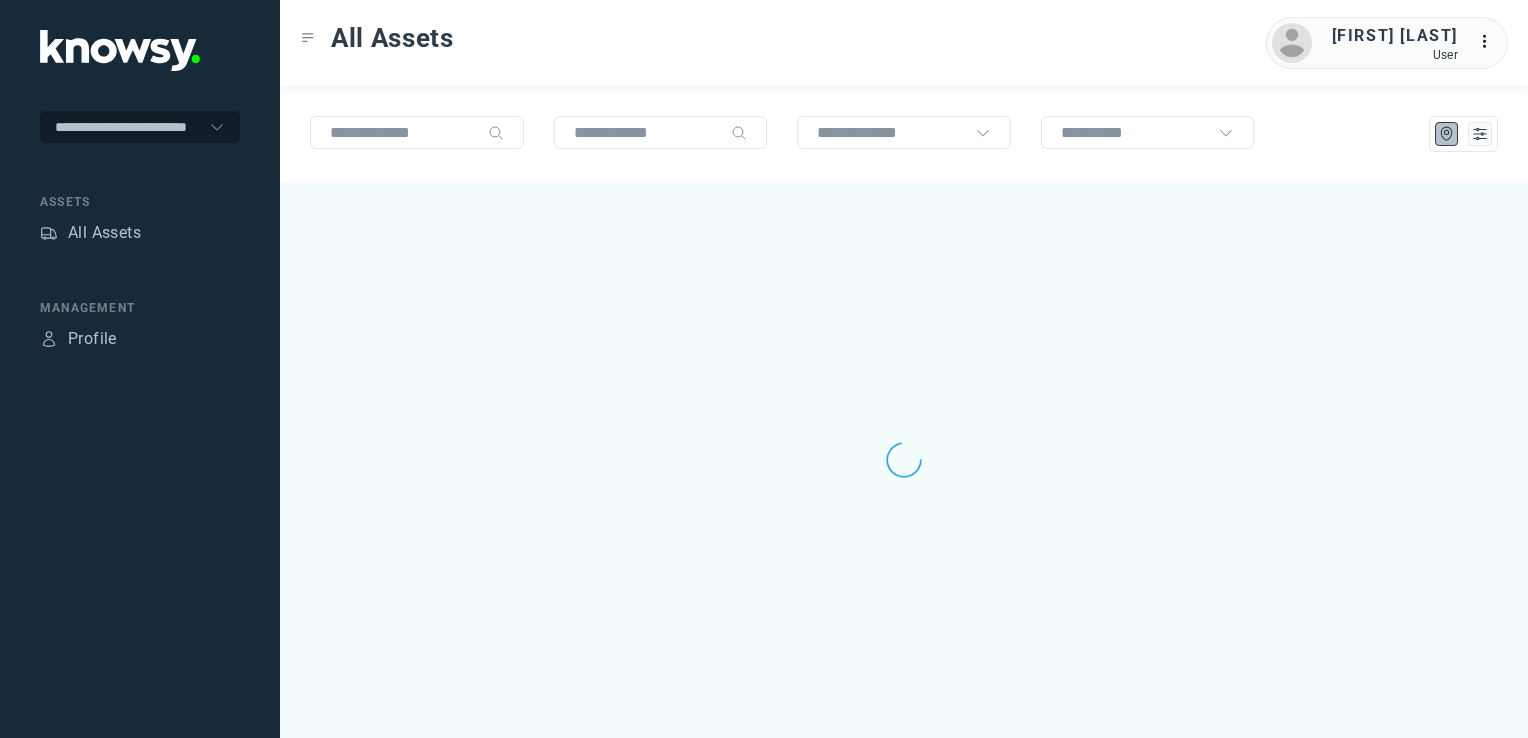 scroll, scrollTop: 0, scrollLeft: 0, axis: both 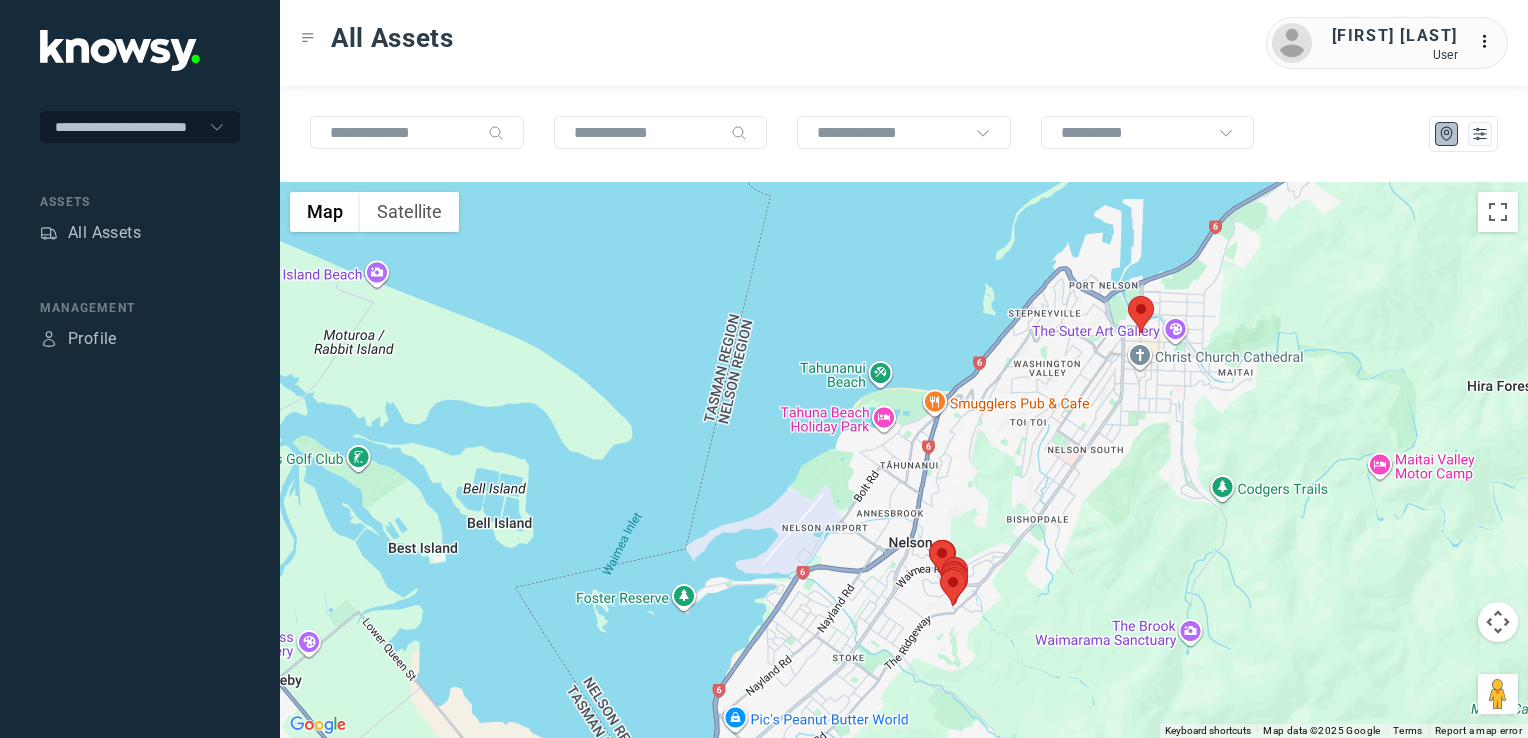 click 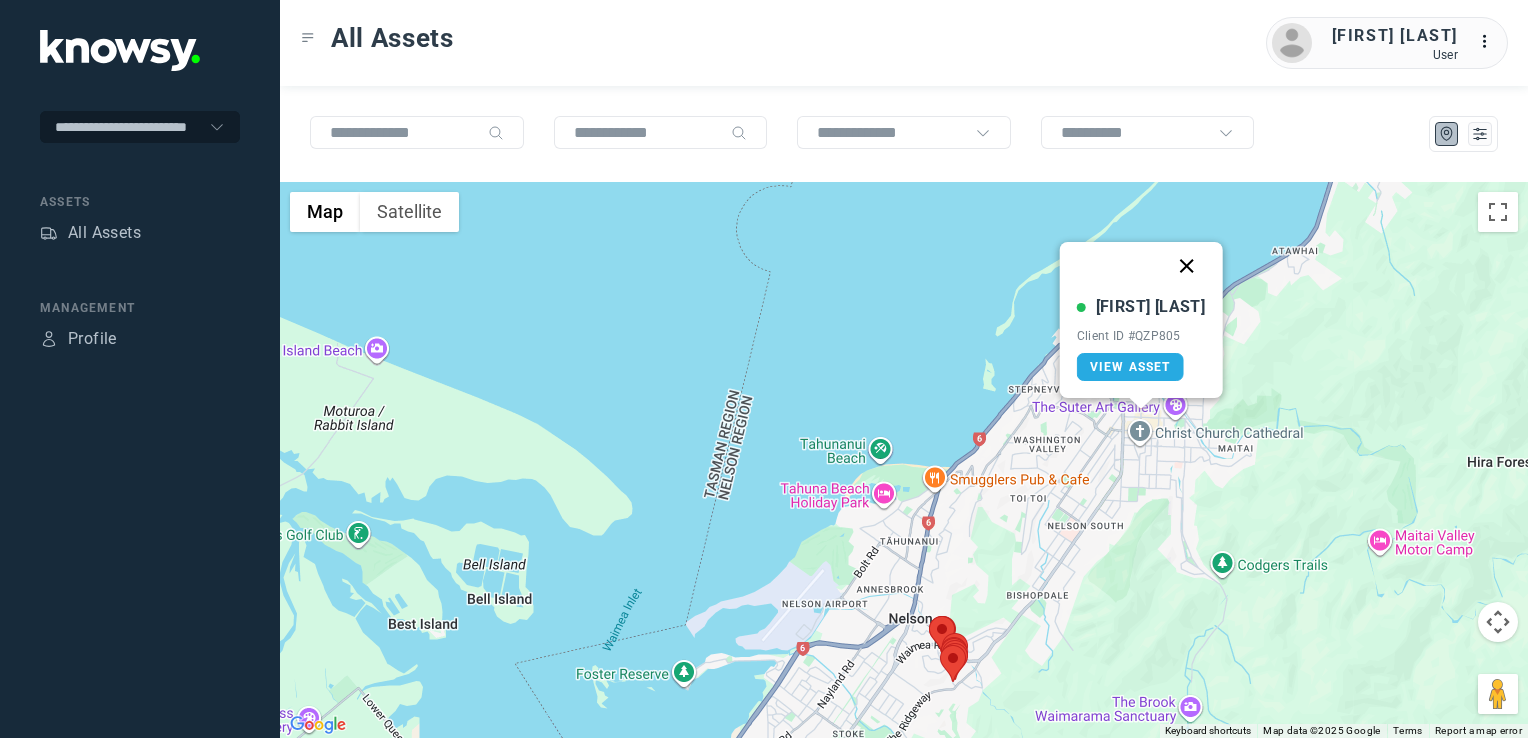 click 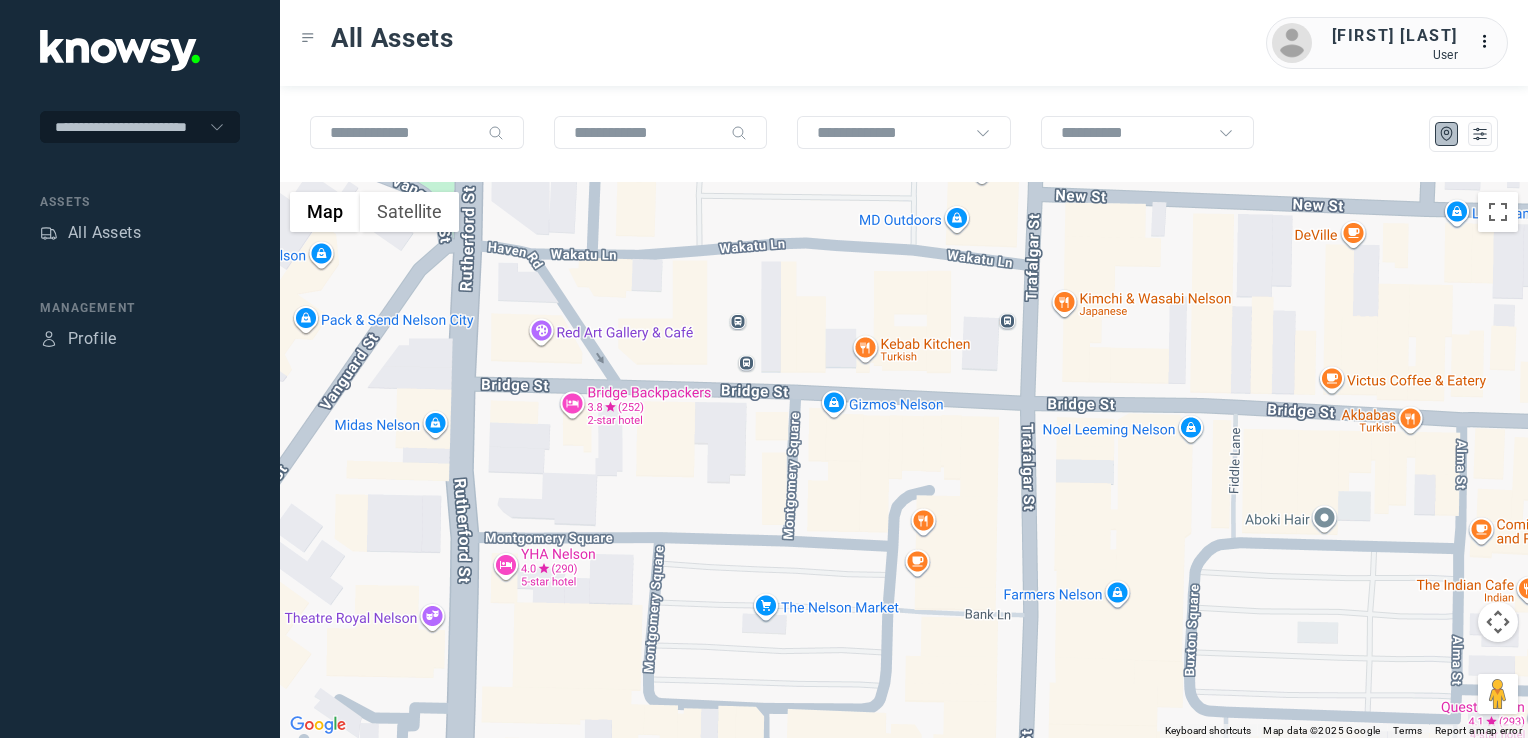 drag, startPoint x: 1047, startPoint y: 282, endPoint x: 1056, endPoint y: 339, distance: 57.706154 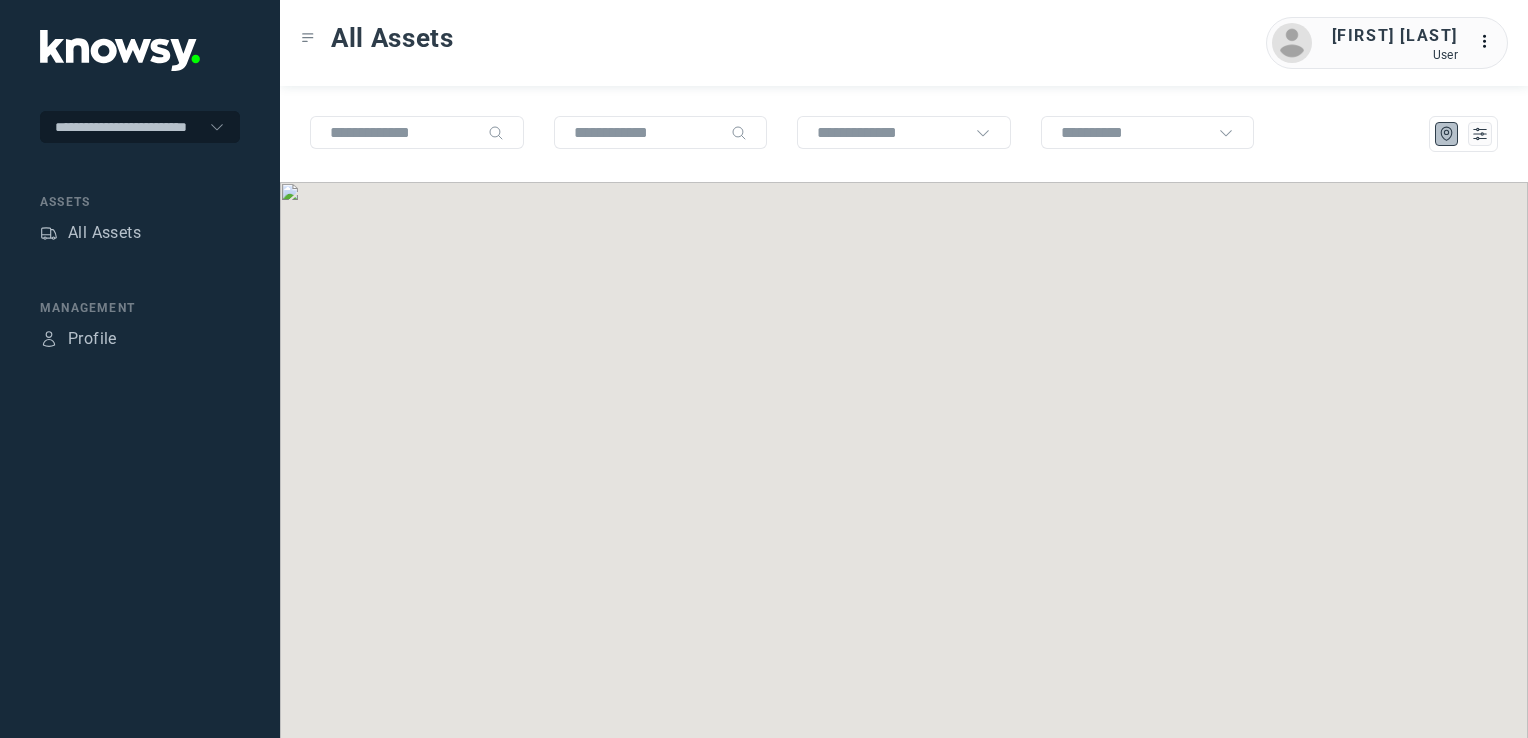 scroll, scrollTop: 0, scrollLeft: 0, axis: both 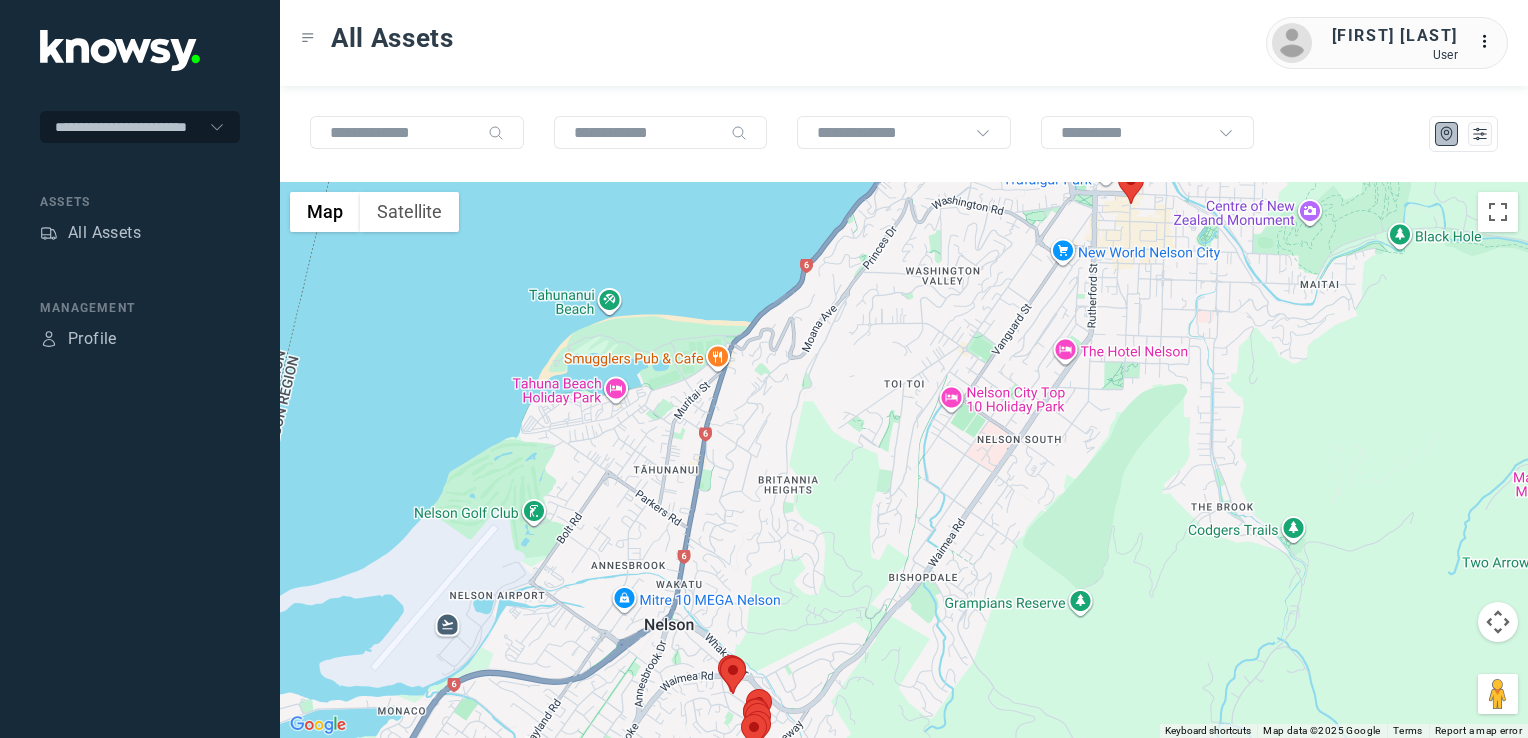 drag, startPoint x: 1140, startPoint y: 389, endPoint x: 1134, endPoint y: 408, distance: 19.924858 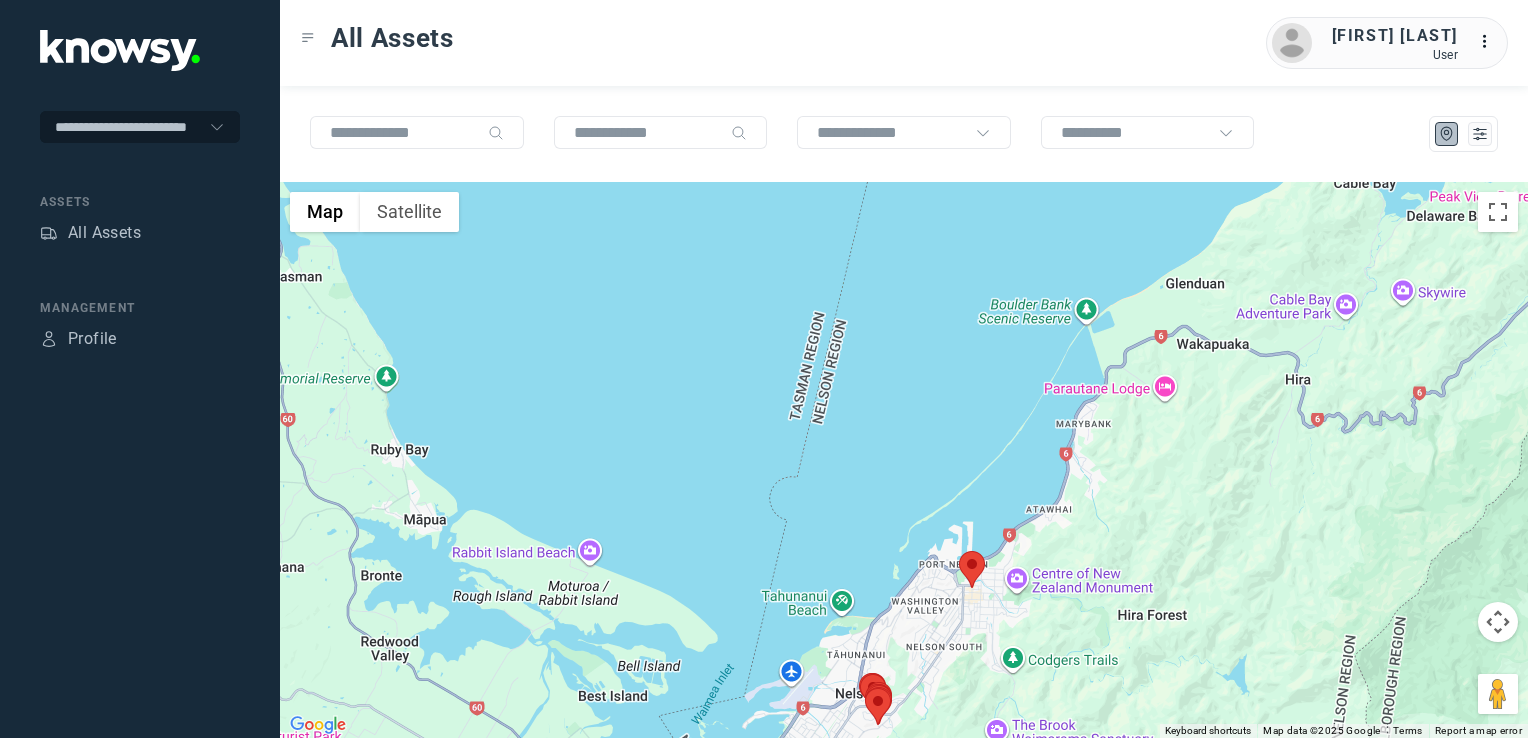 drag, startPoint x: 982, startPoint y: 666, endPoint x: 994, endPoint y: 619, distance: 48.507732 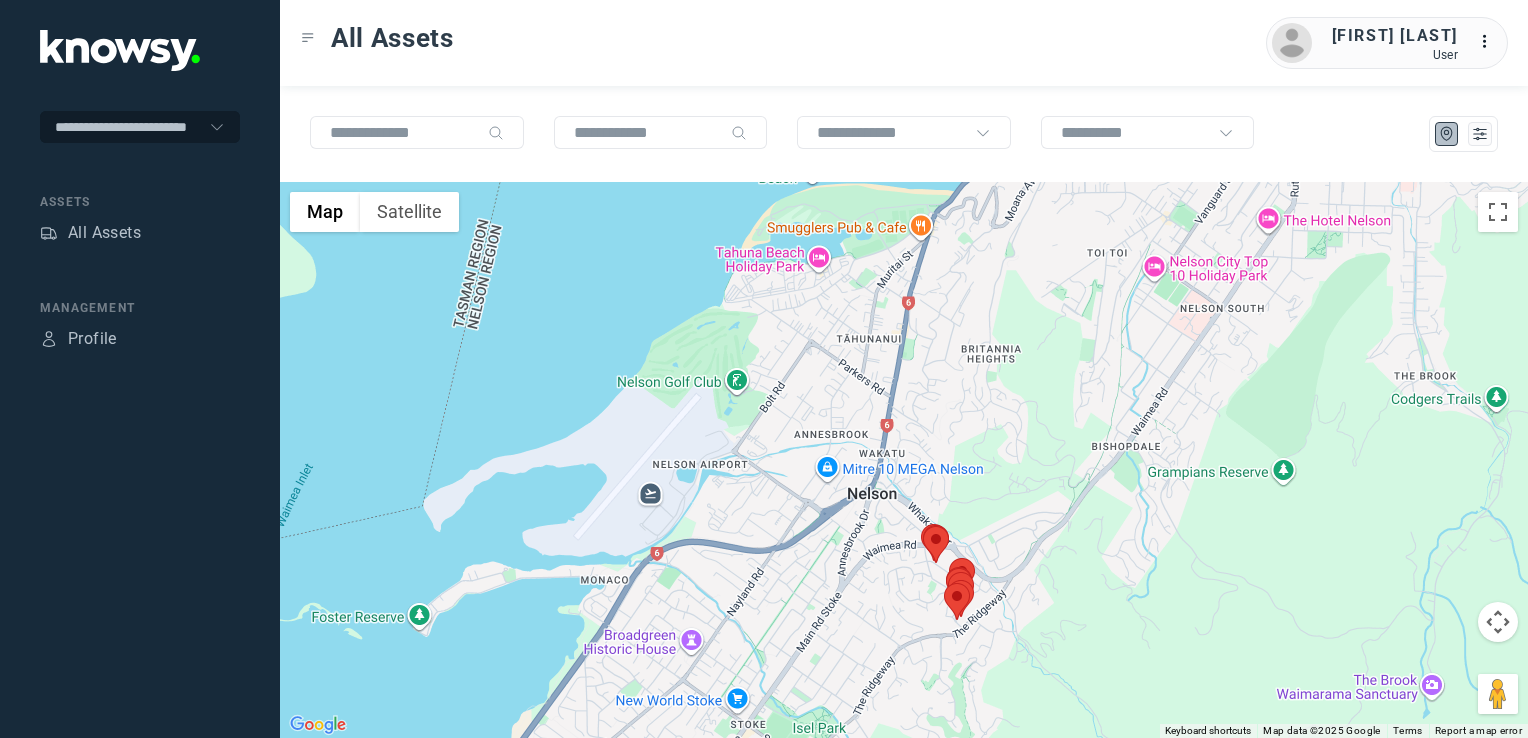 drag, startPoint x: 876, startPoint y: 617, endPoint x: 970, endPoint y: 539, distance: 122.14745 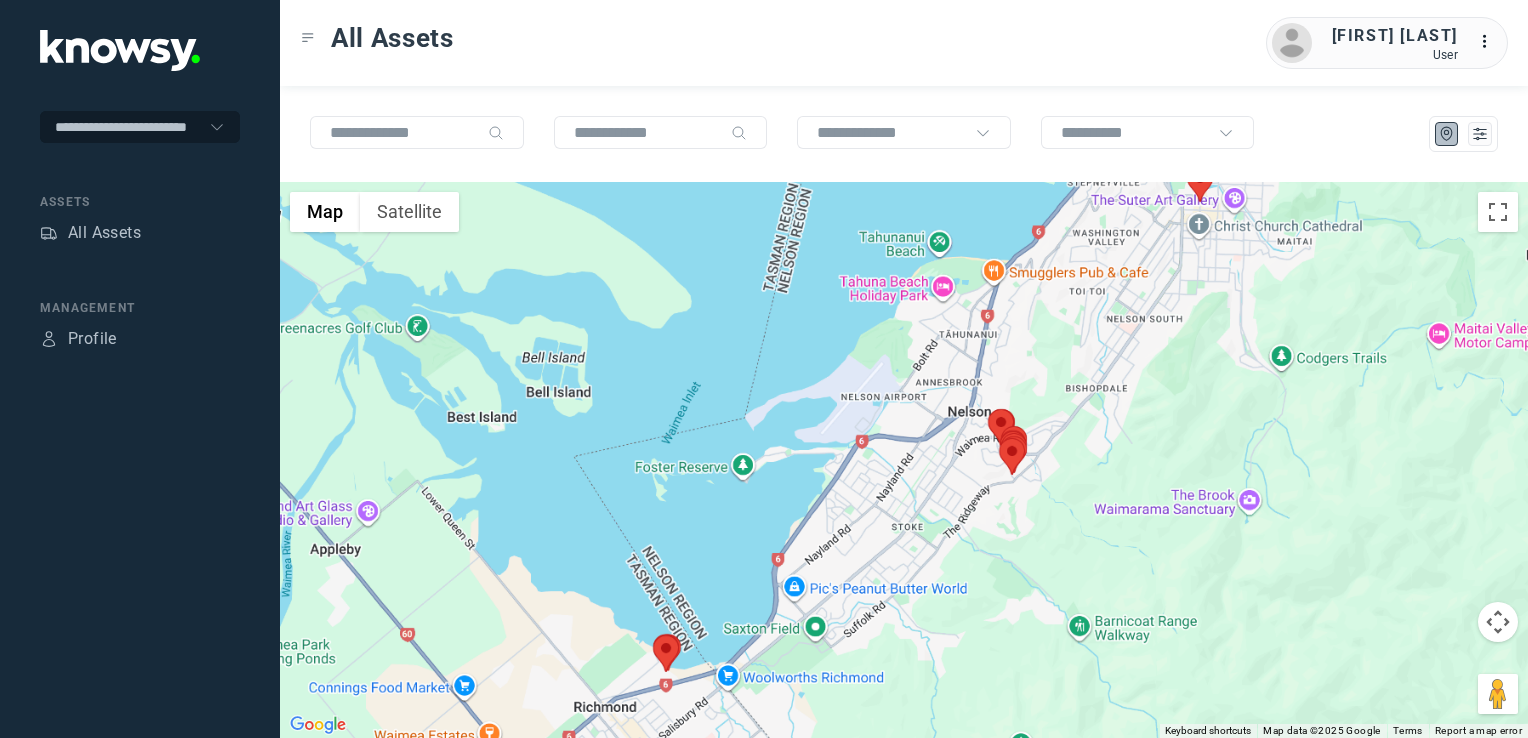 drag, startPoint x: 948, startPoint y: 552, endPoint x: 965, endPoint y: 535, distance: 24.04163 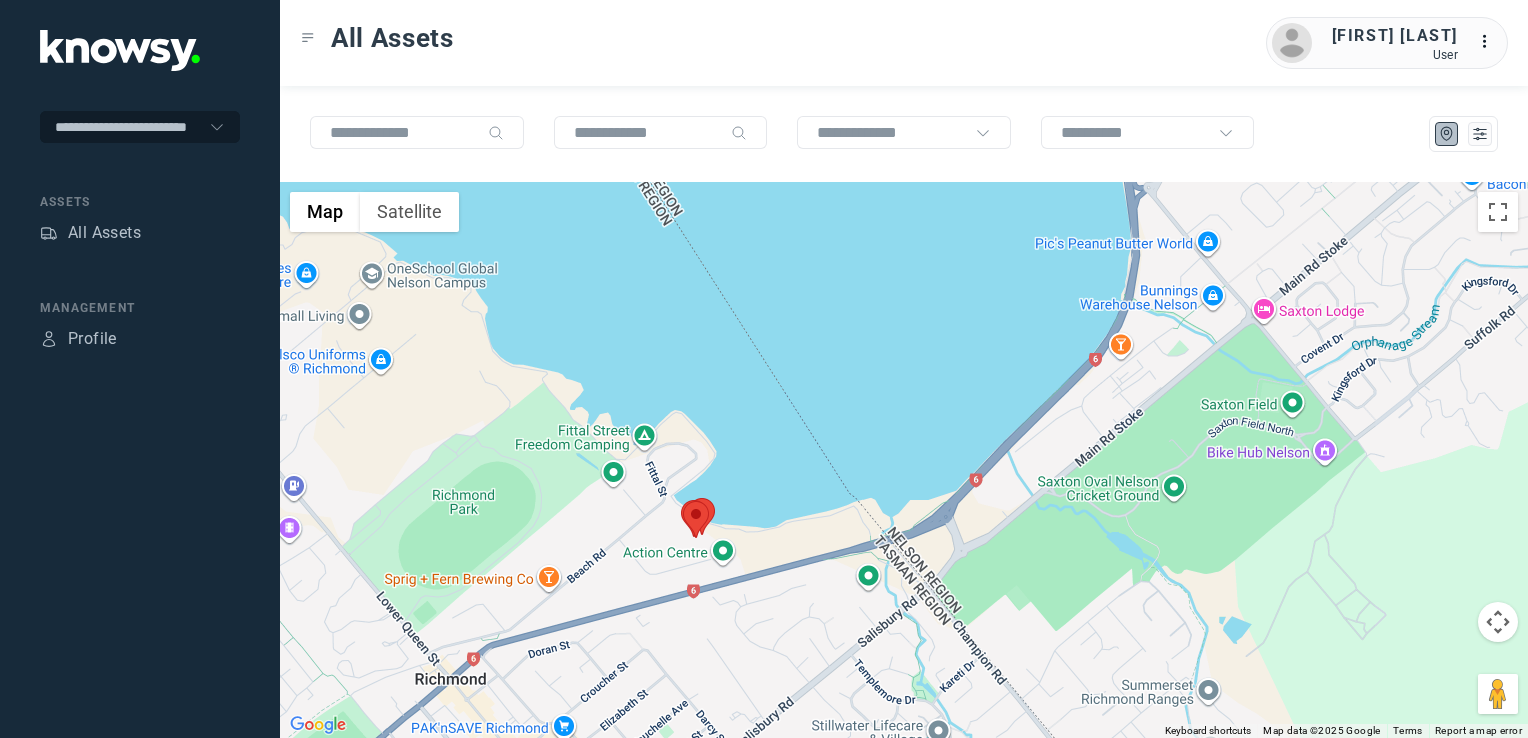 click 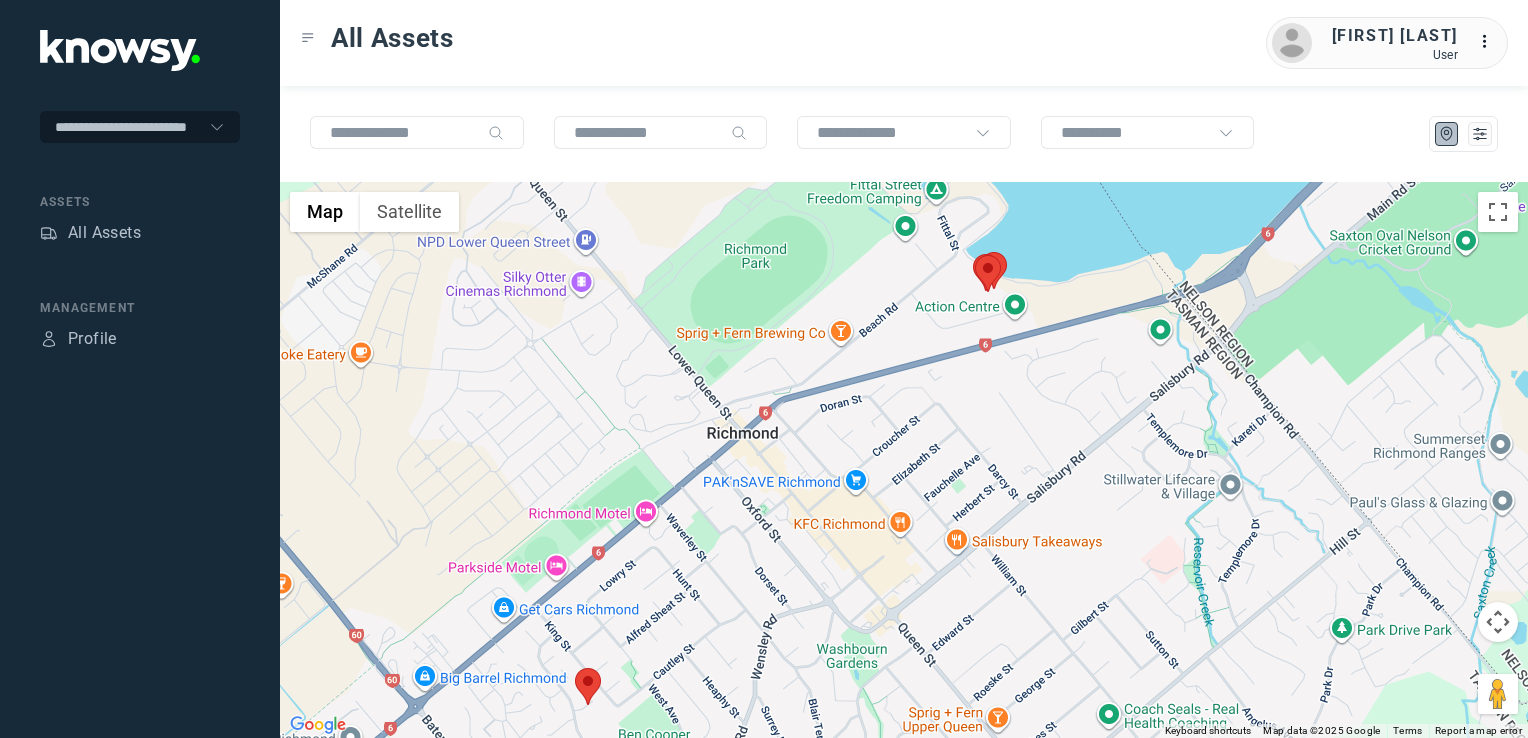 drag, startPoint x: 859, startPoint y: 594, endPoint x: 920, endPoint y: 511, distance: 103.00485 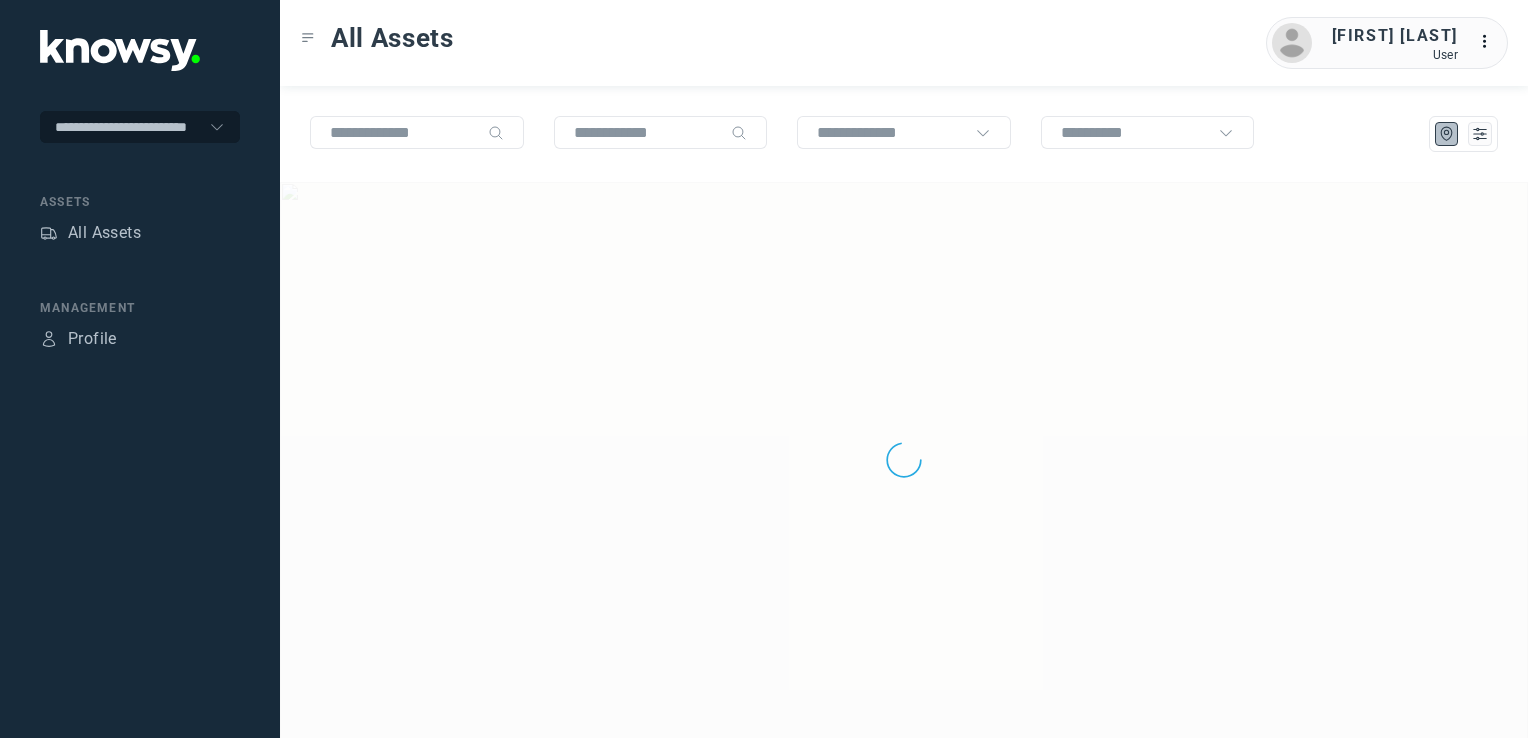 scroll, scrollTop: 0, scrollLeft: 0, axis: both 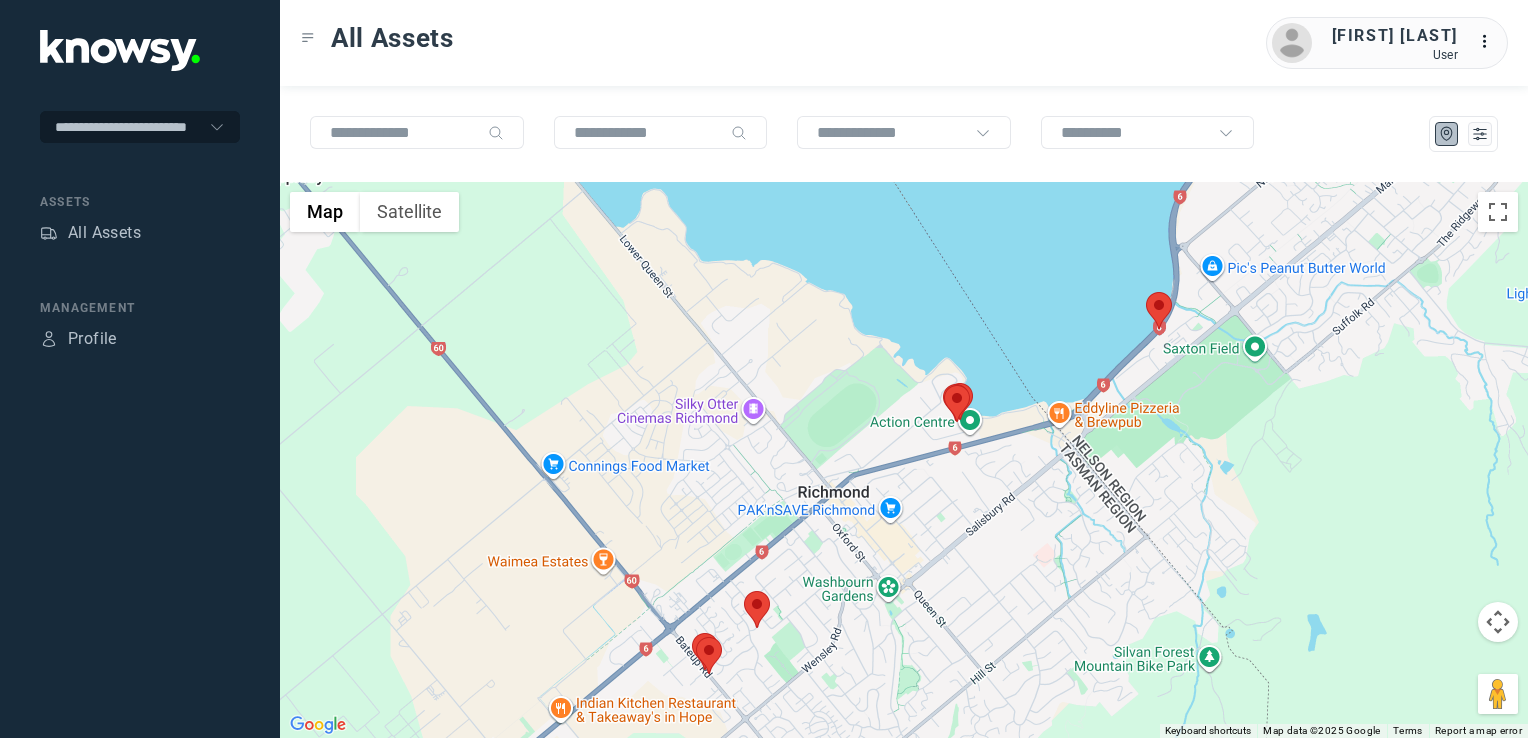 drag, startPoint x: 1135, startPoint y: 469, endPoint x: 1044, endPoint y: 556, distance: 125.89678 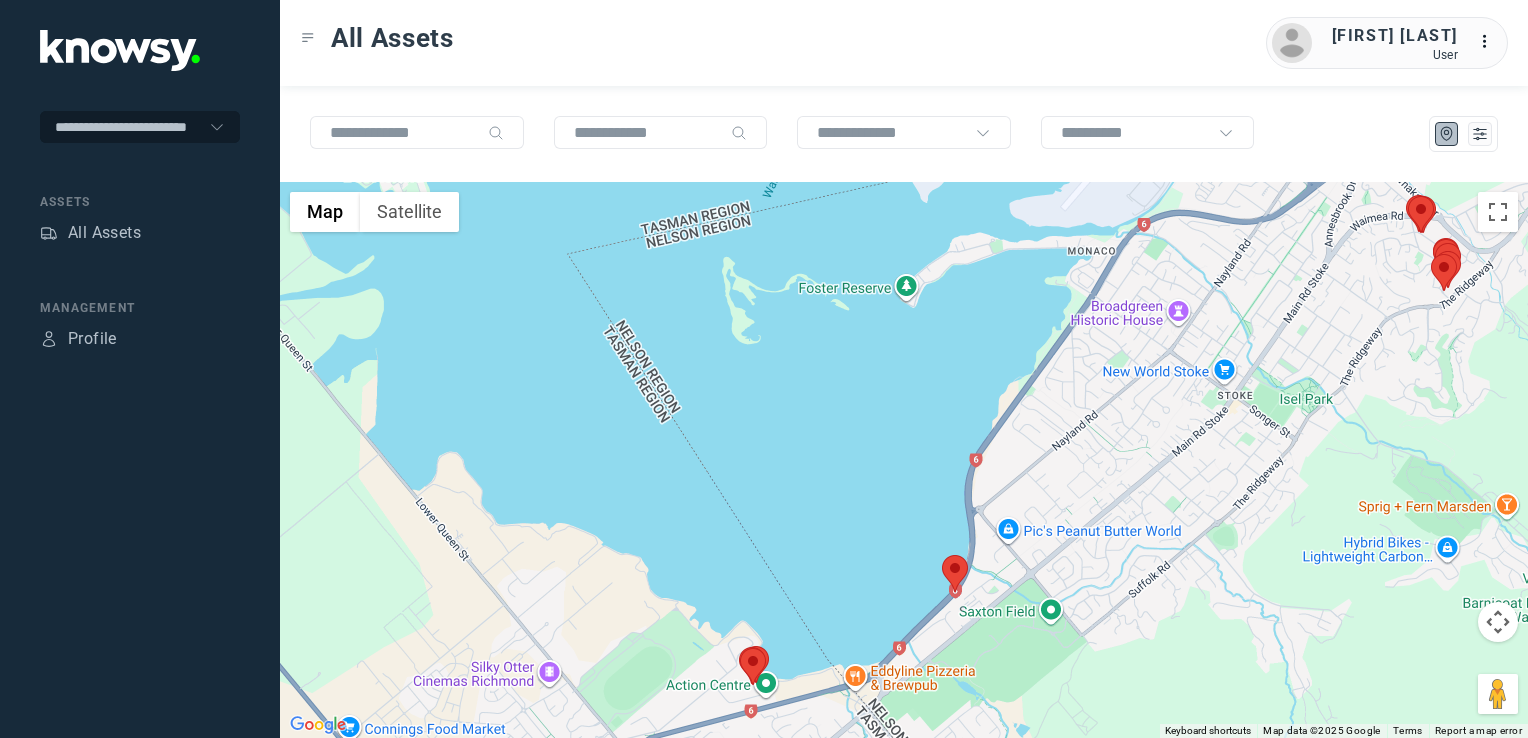 click 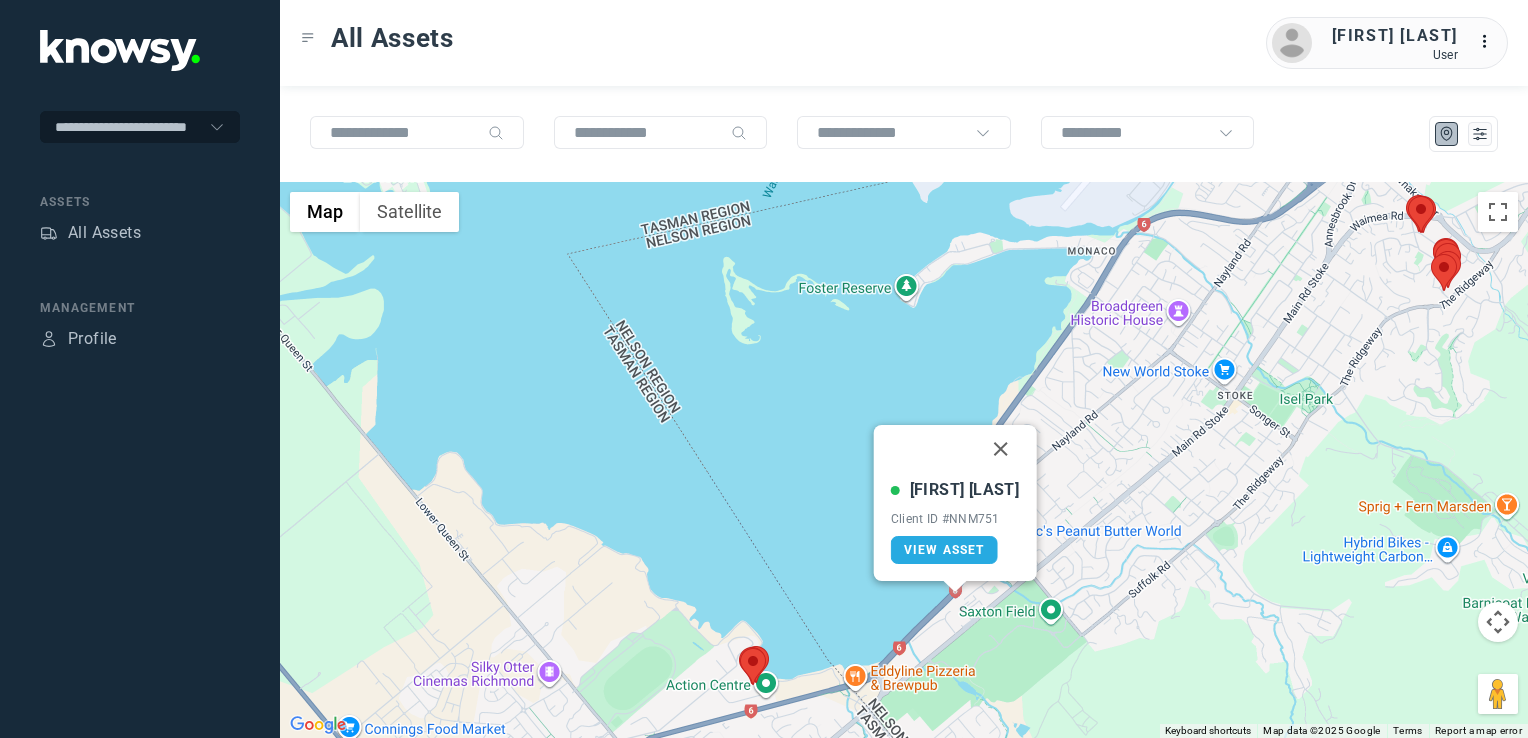 drag, startPoint x: 987, startPoint y: 450, endPoint x: 1052, endPoint y: 452, distance: 65.03076 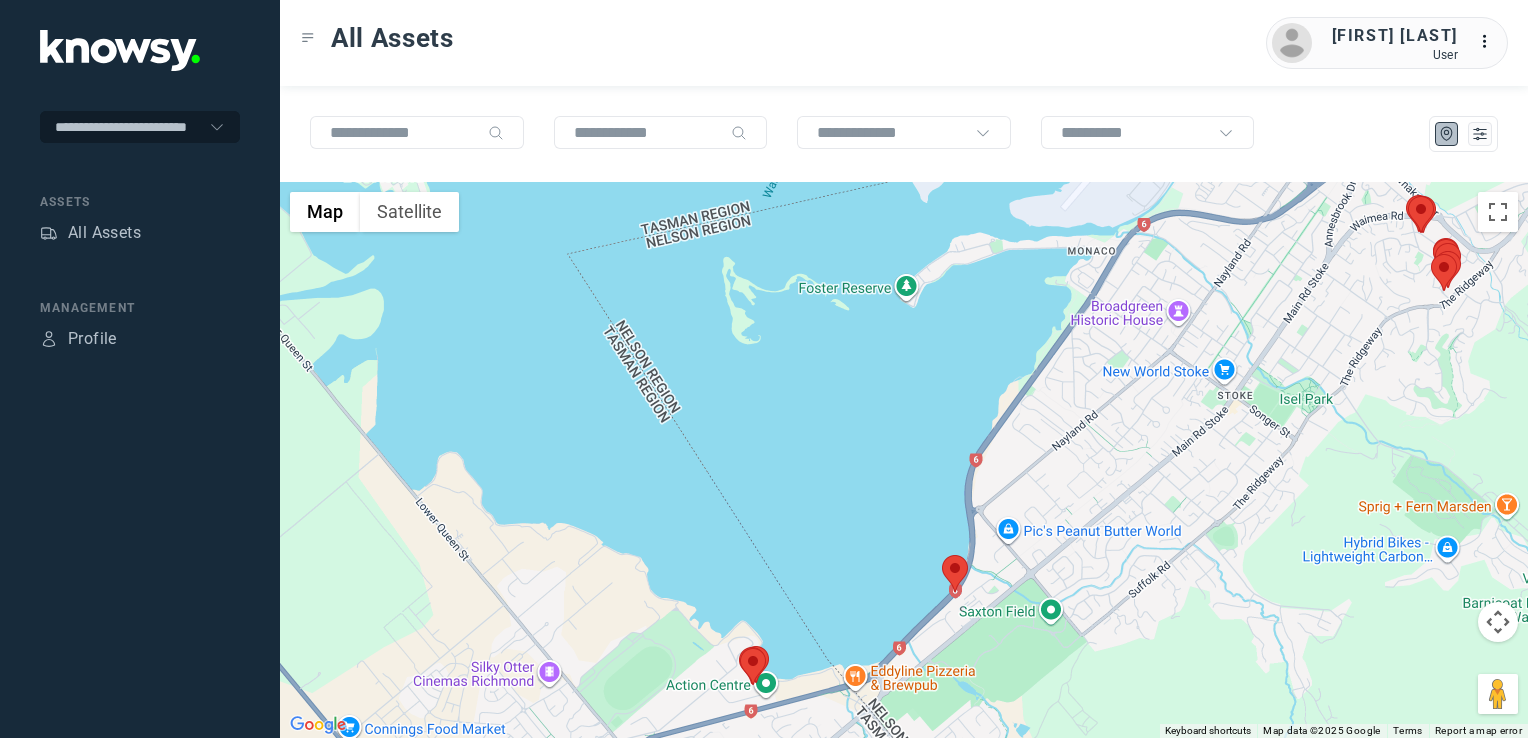 drag, startPoint x: 1045, startPoint y: 578, endPoint x: 1053, endPoint y: 566, distance: 14.422205 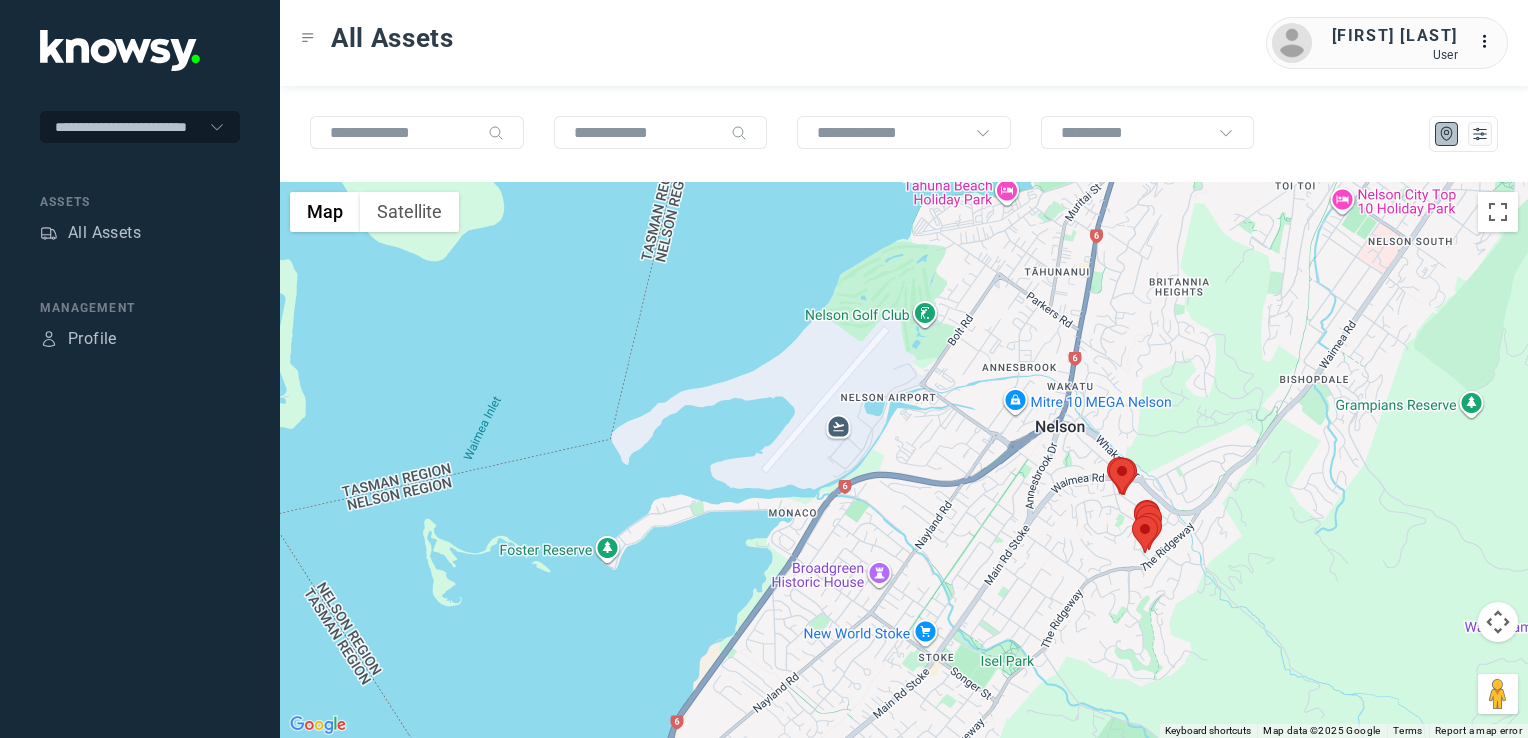 click 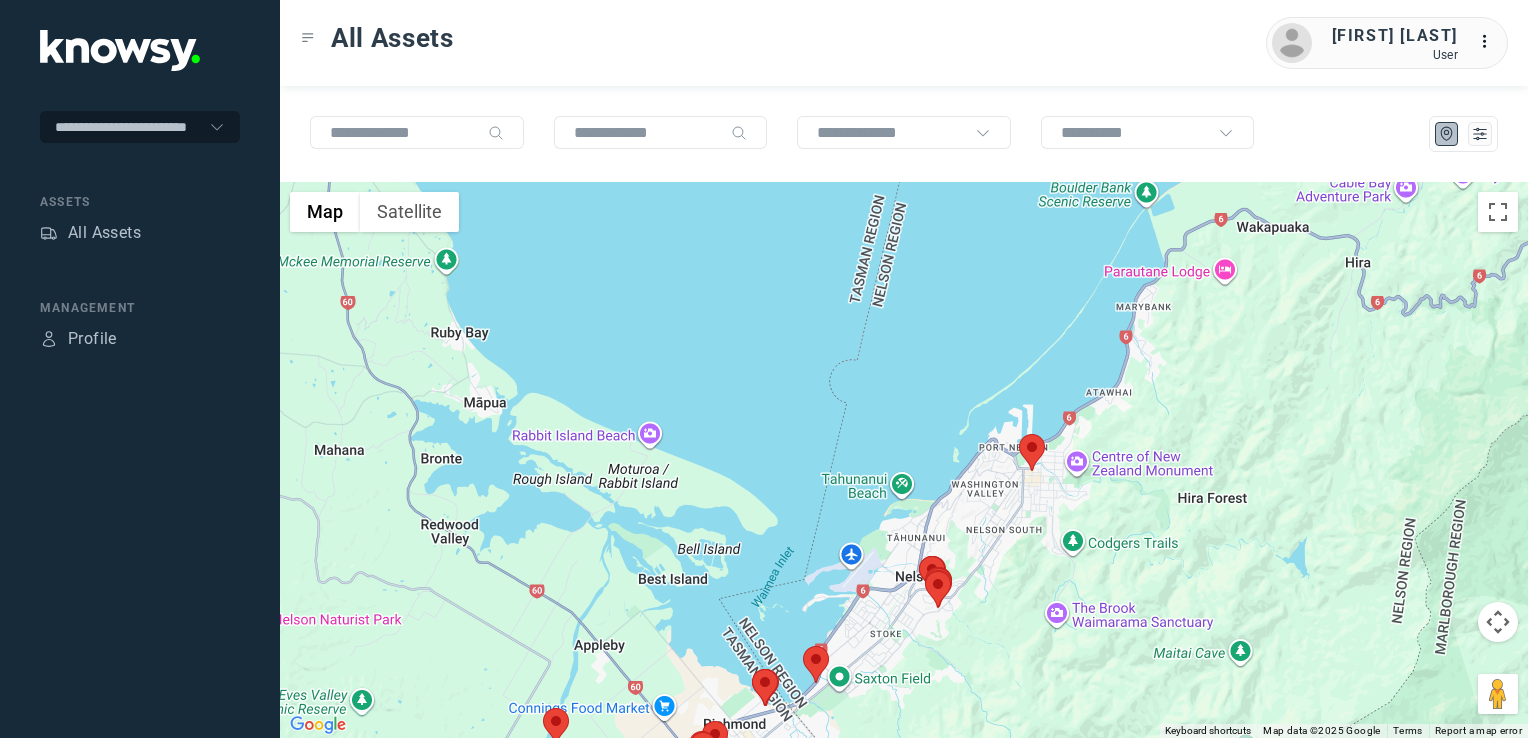 drag, startPoint x: 974, startPoint y: 504, endPoint x: 993, endPoint y: 490, distance: 23.600847 